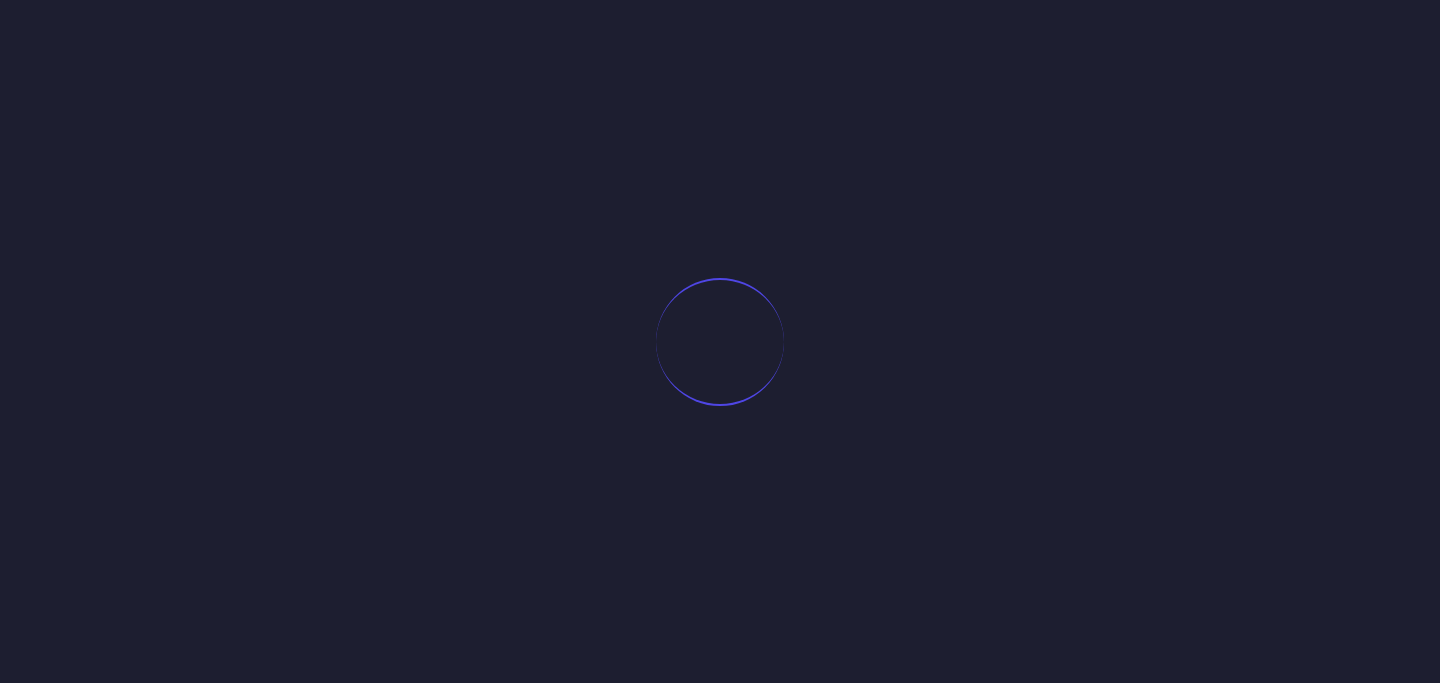 scroll, scrollTop: 0, scrollLeft: 0, axis: both 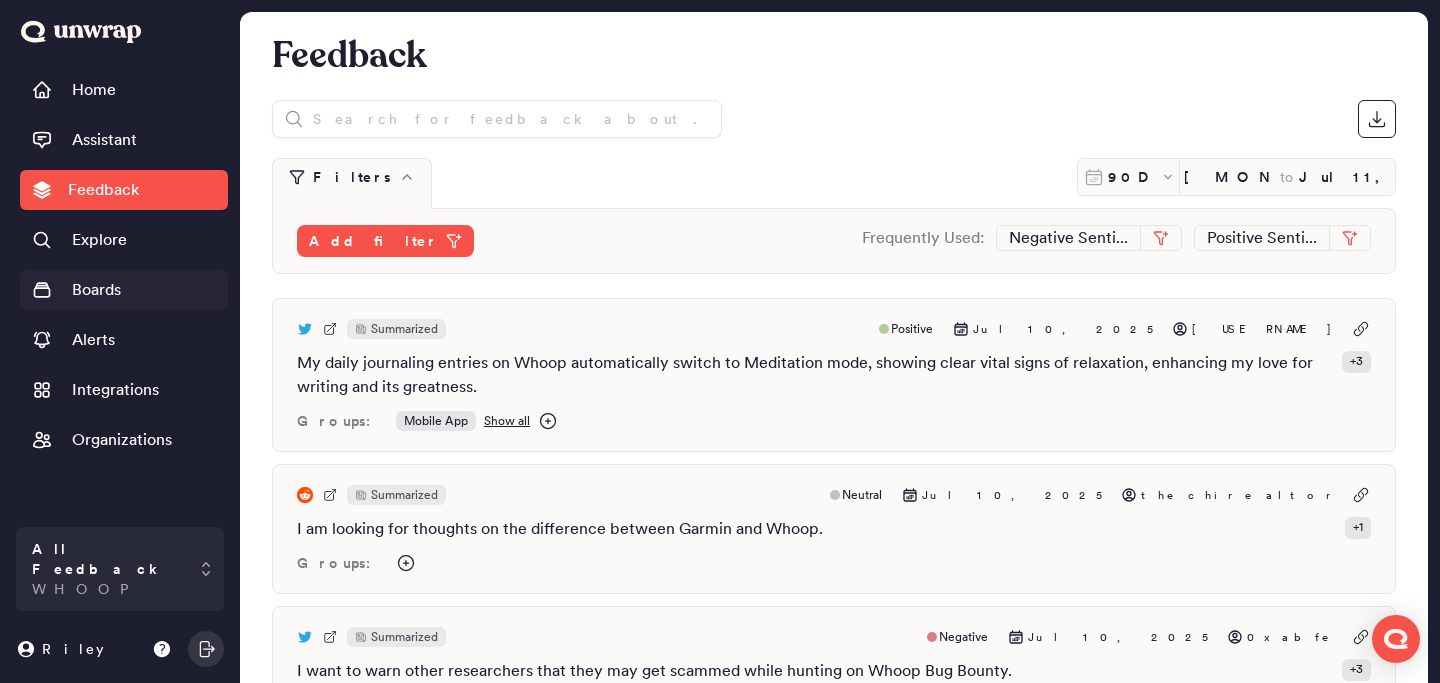 click on "Boards" at bounding box center (124, 290) 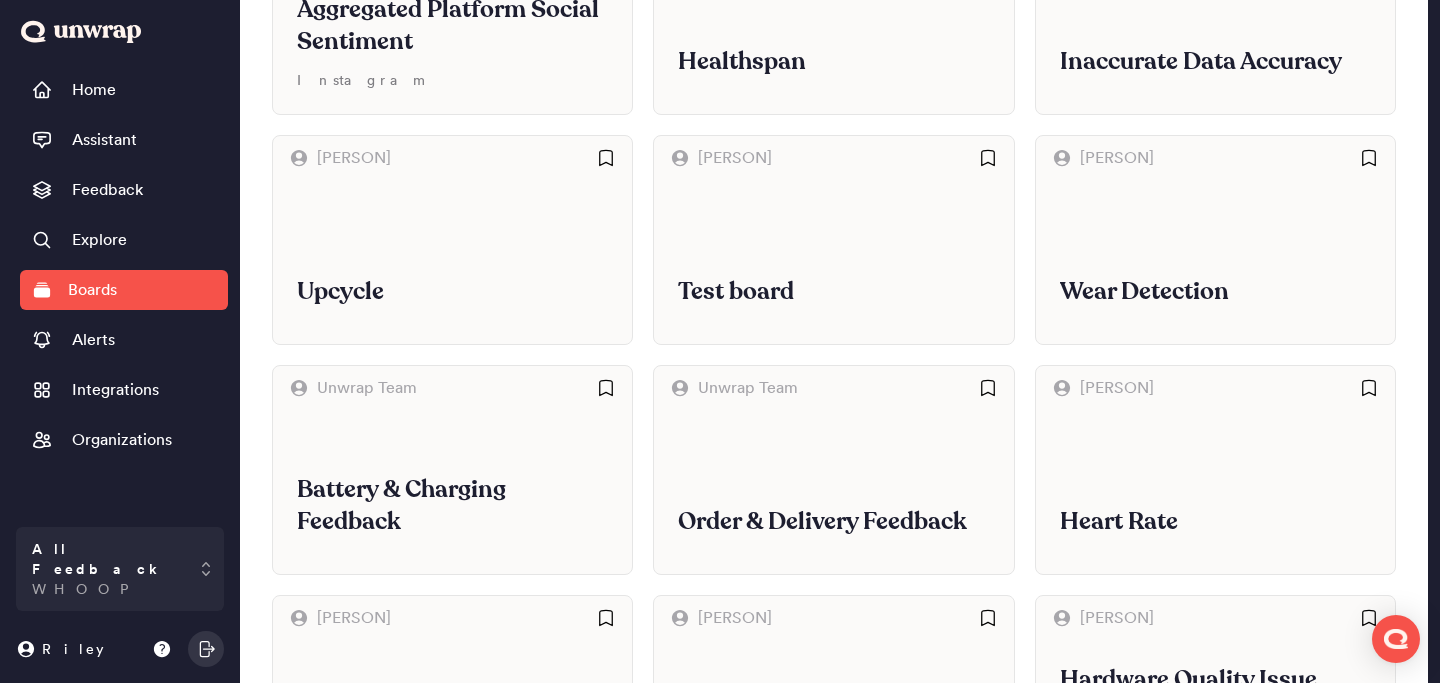 scroll, scrollTop: 1529, scrollLeft: 0, axis: vertical 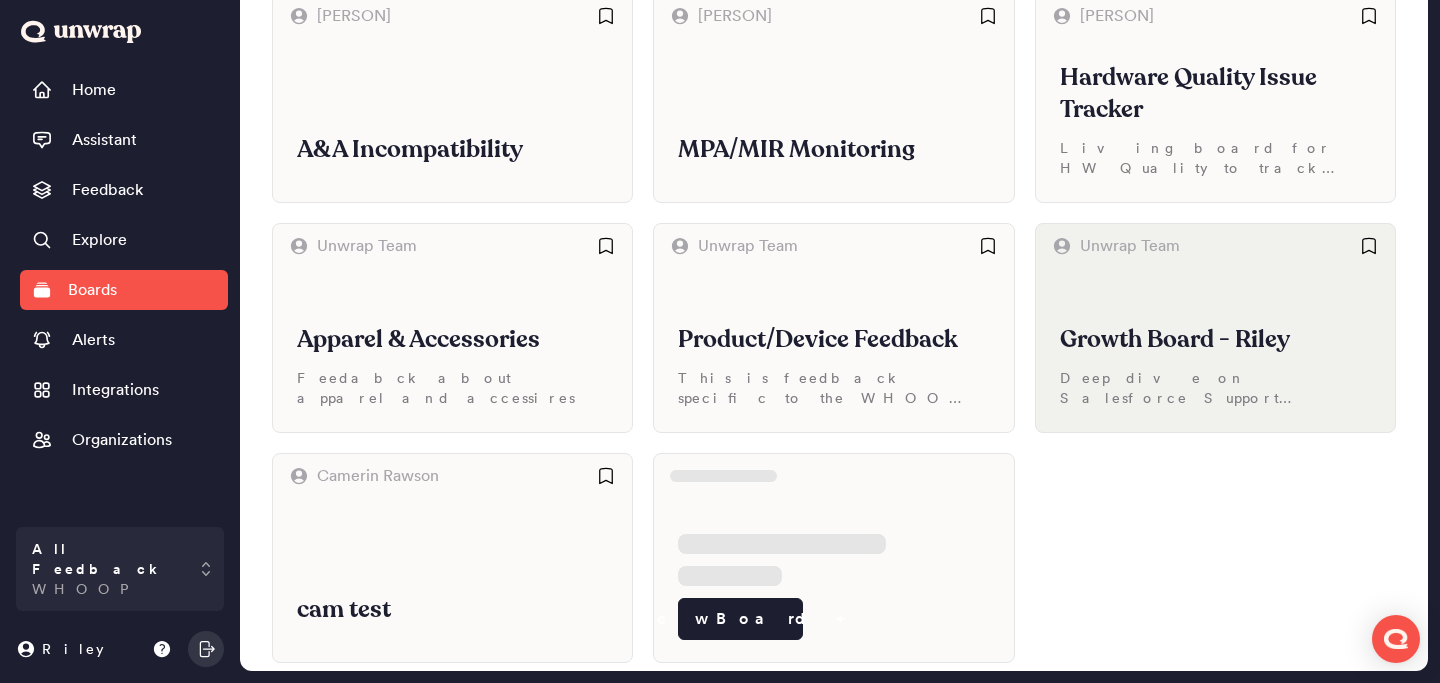 click on "Growth Board - Riley Deep dive on Salesforce Support feedback related to Growth" at bounding box center (1215, 350) 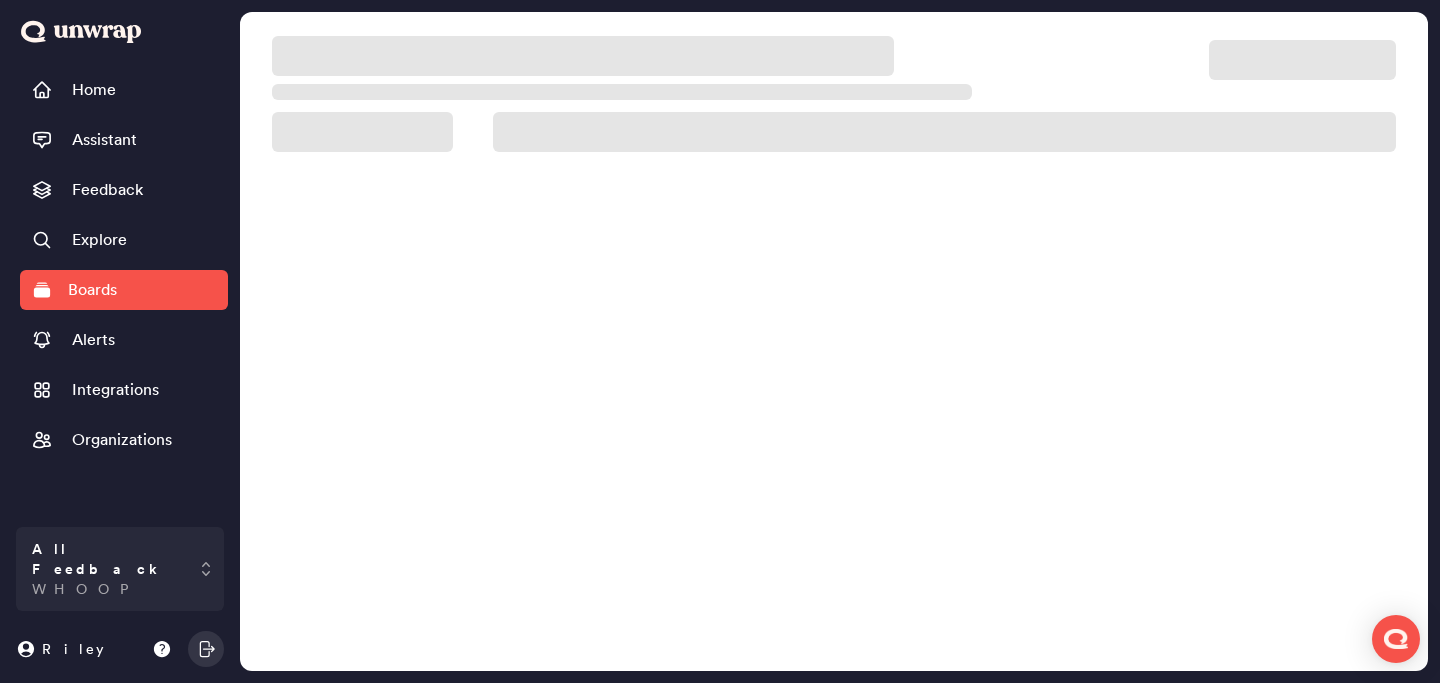 scroll, scrollTop: 0, scrollLeft: 0, axis: both 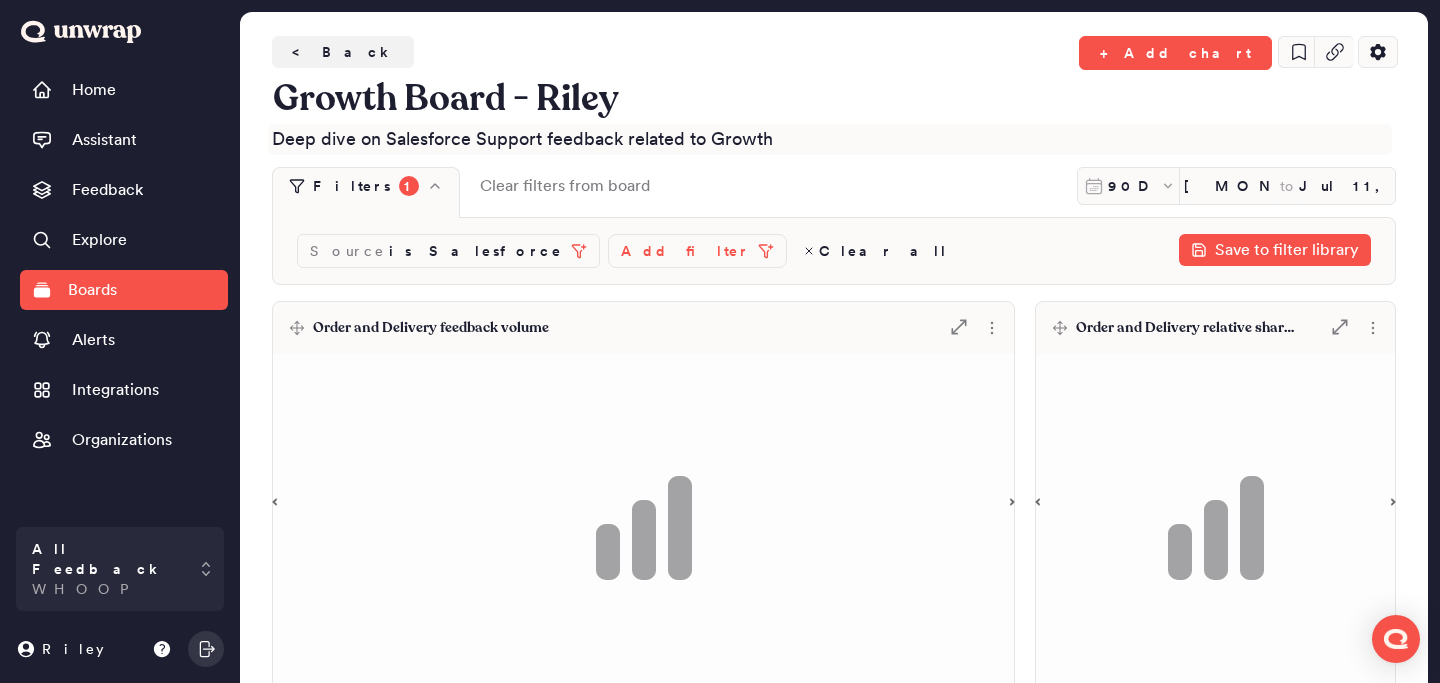 click on "Deep dive on Salesforce Support feedback related to Growth" at bounding box center [830, 139] 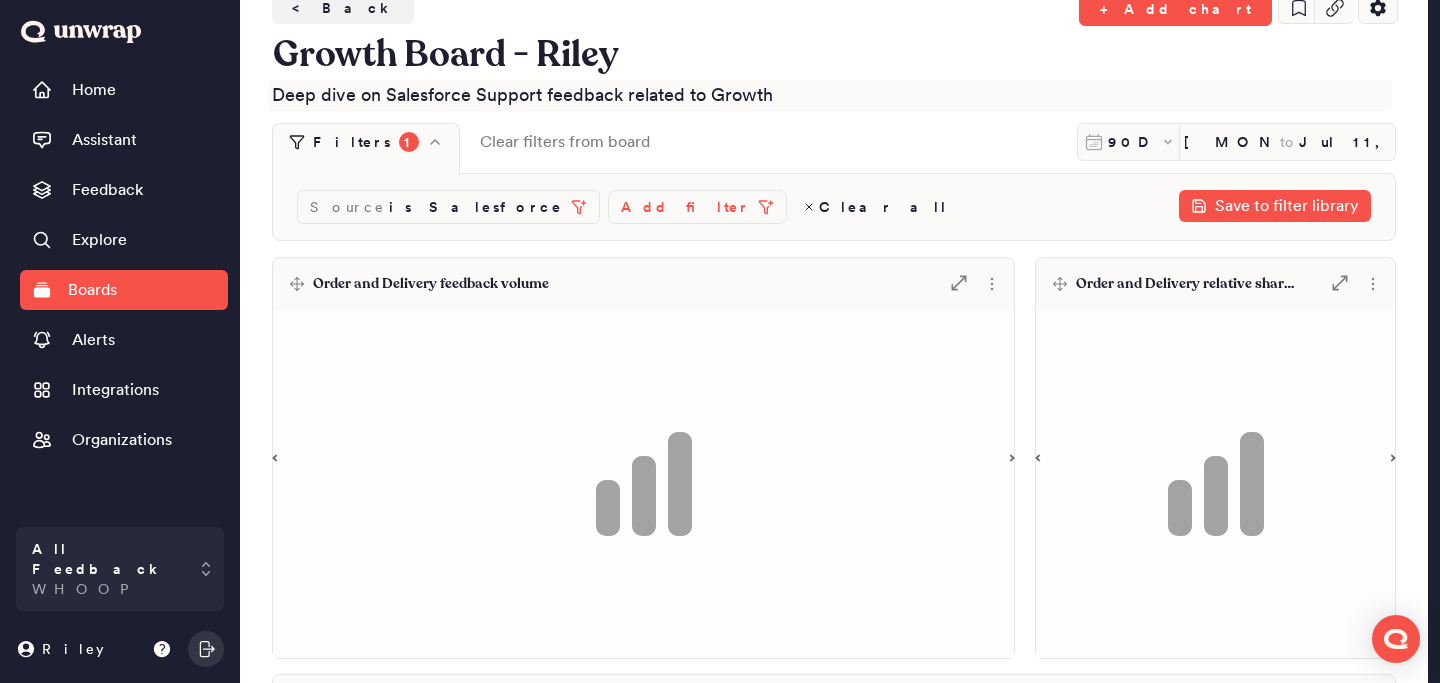scroll, scrollTop: 0, scrollLeft: 0, axis: both 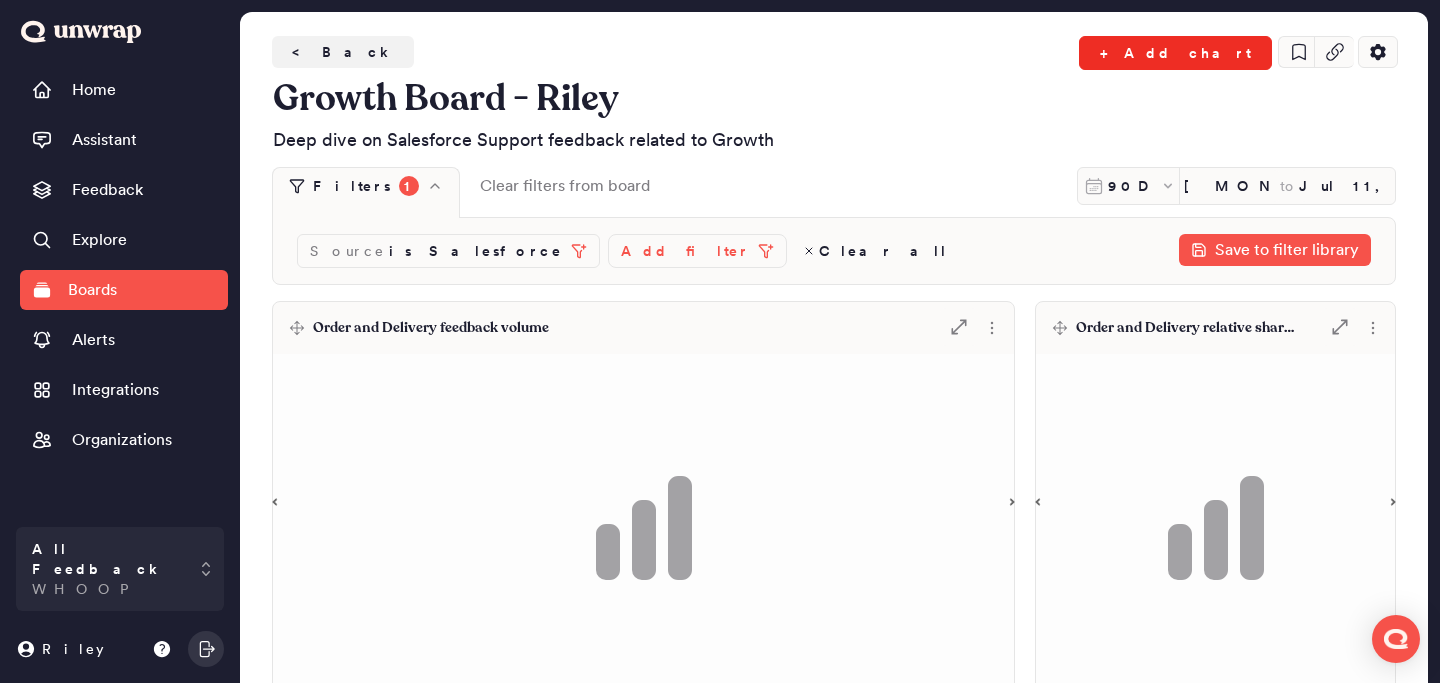 click on "+ Add chart" at bounding box center (1175, 53) 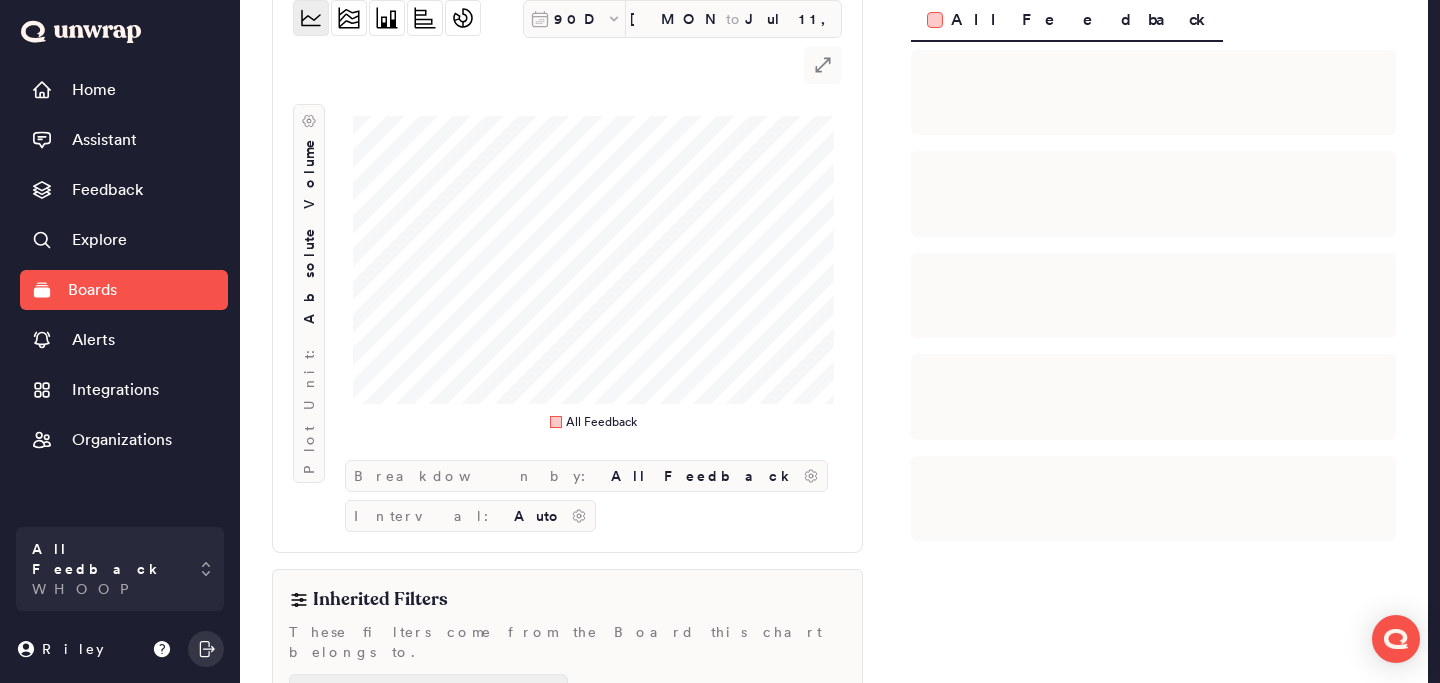 scroll, scrollTop: 156, scrollLeft: 0, axis: vertical 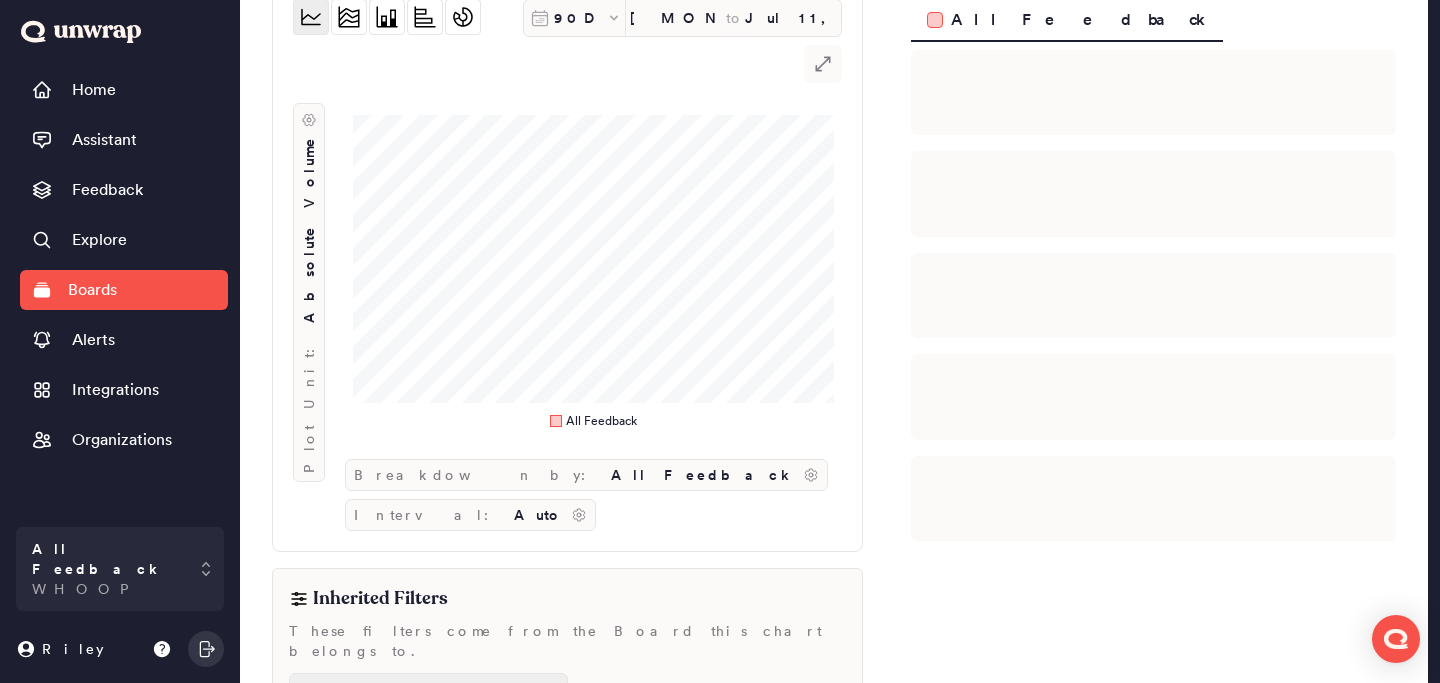 click on "Source is   Salesforce" at bounding box center (567, 688) 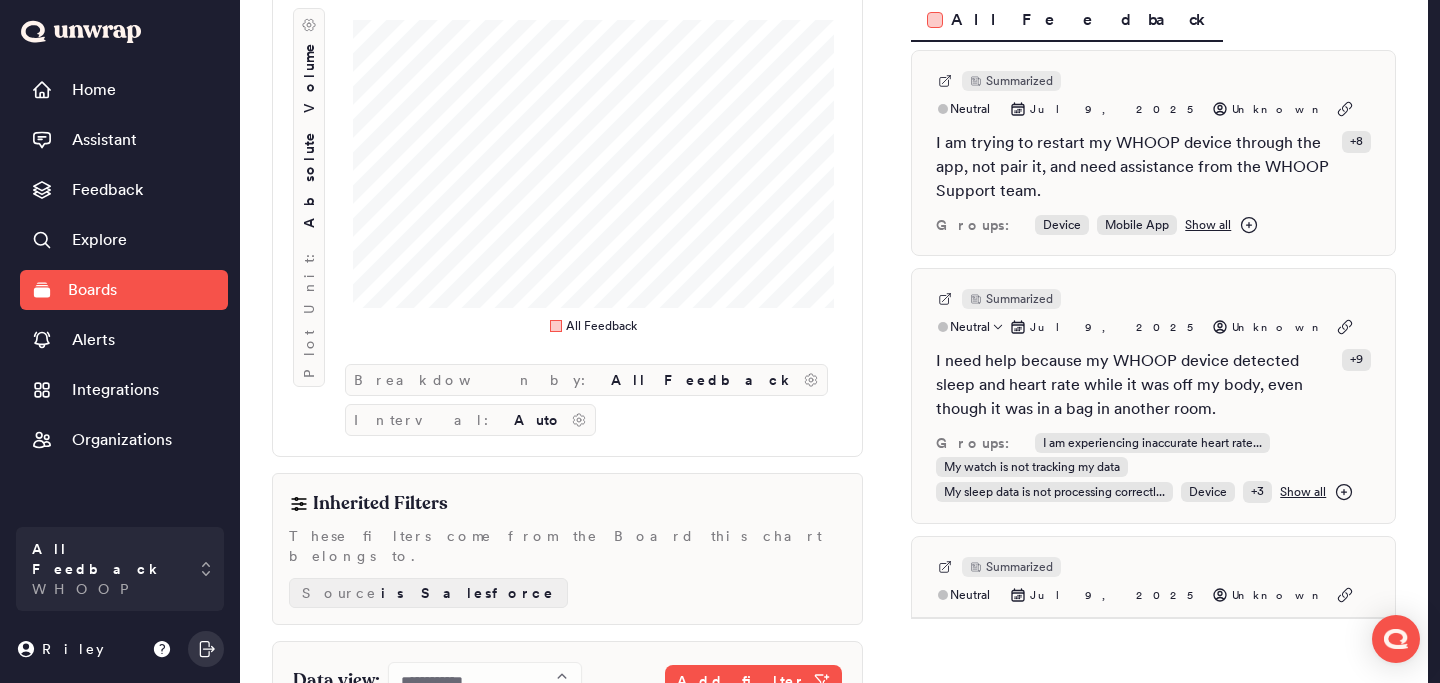 scroll, scrollTop: 208, scrollLeft: 0, axis: vertical 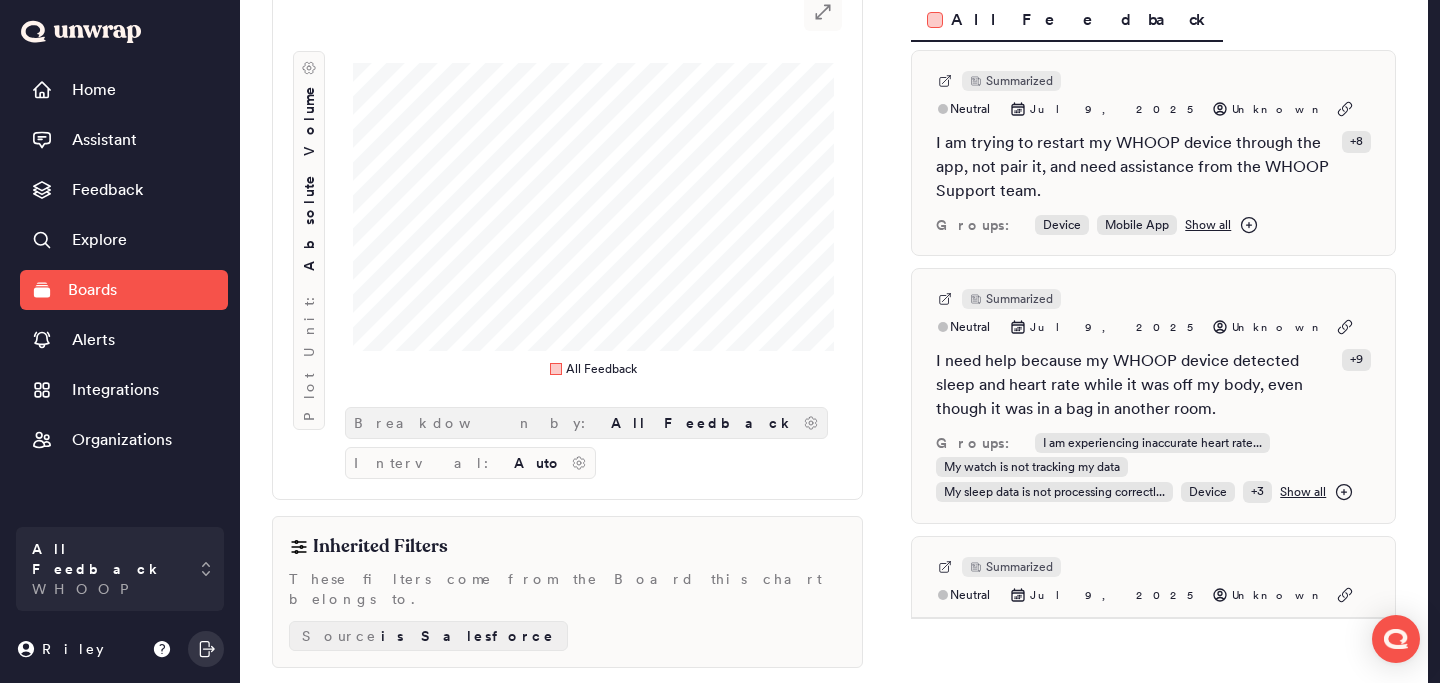 click on "All Feedback" at bounding box center [703, 423] 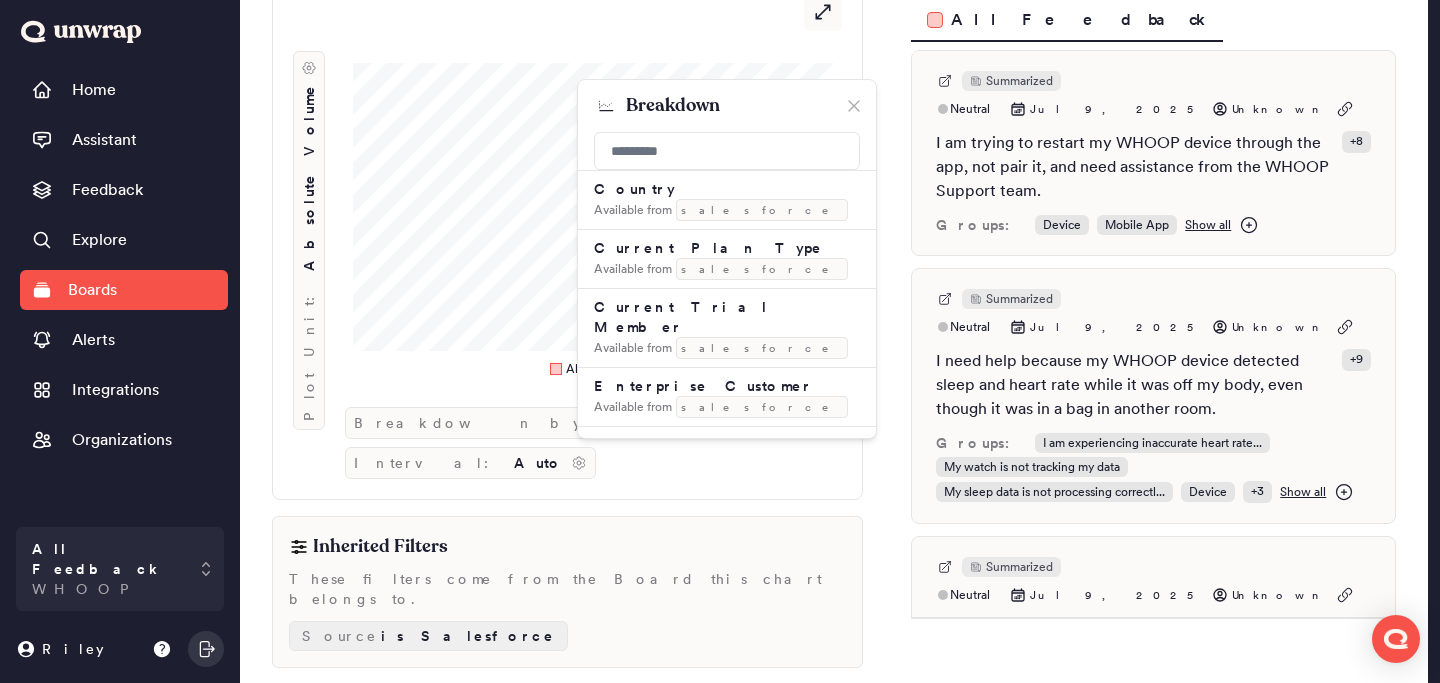 scroll, scrollTop: 614, scrollLeft: 0, axis: vertical 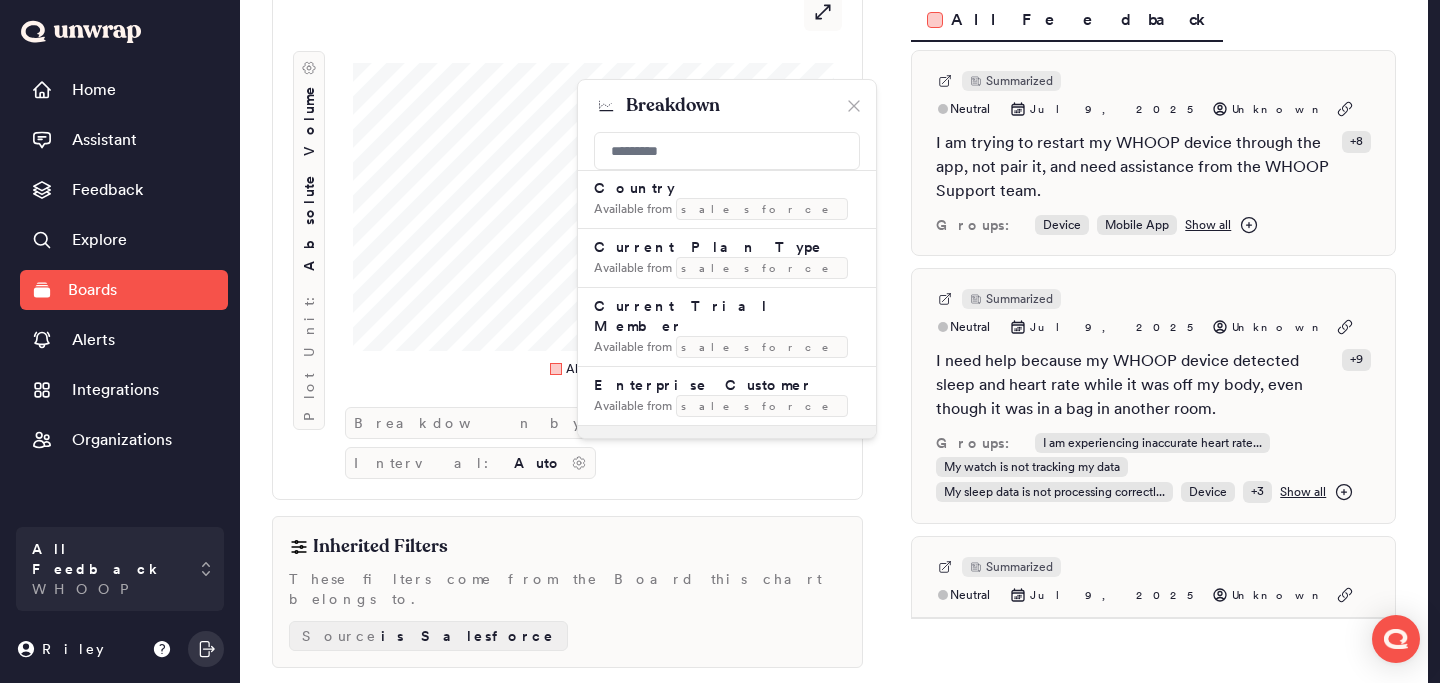 click on "Available from" at bounding box center [633, 465] 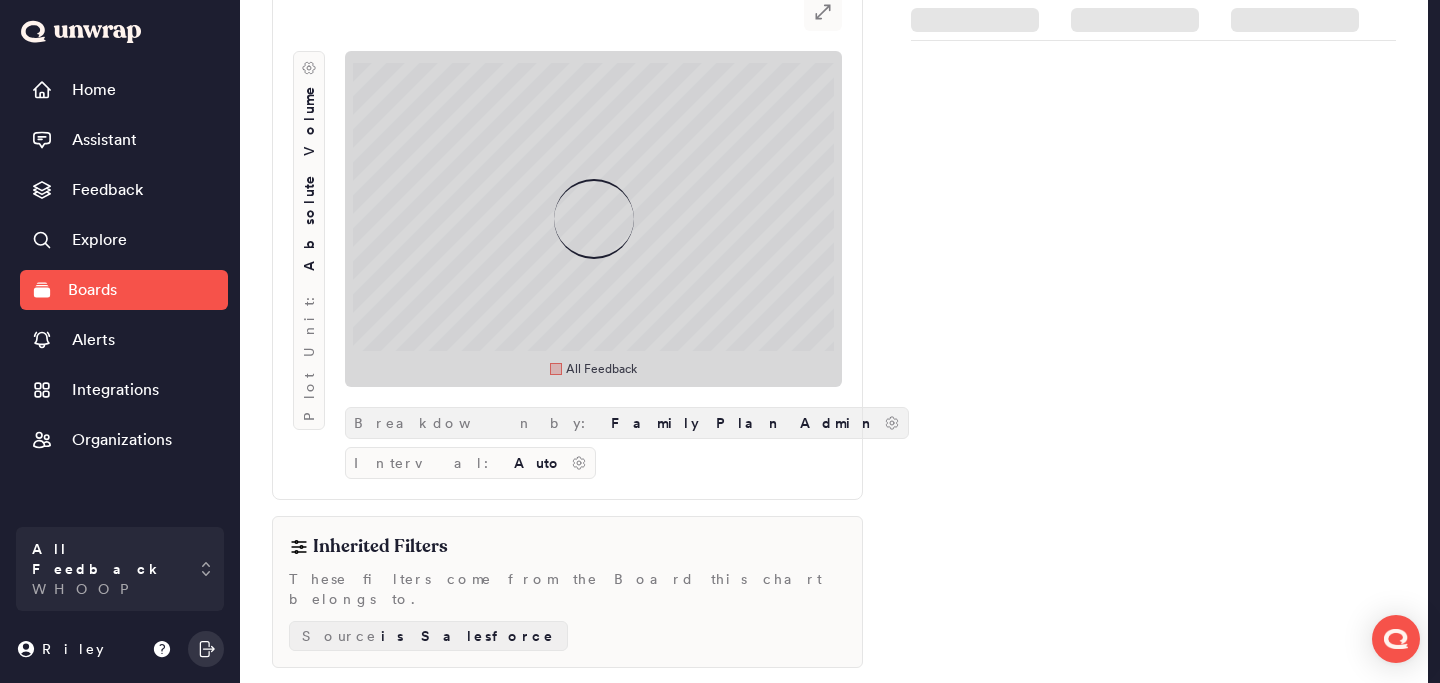 click on "Family Plan Admin" at bounding box center [743, 423] 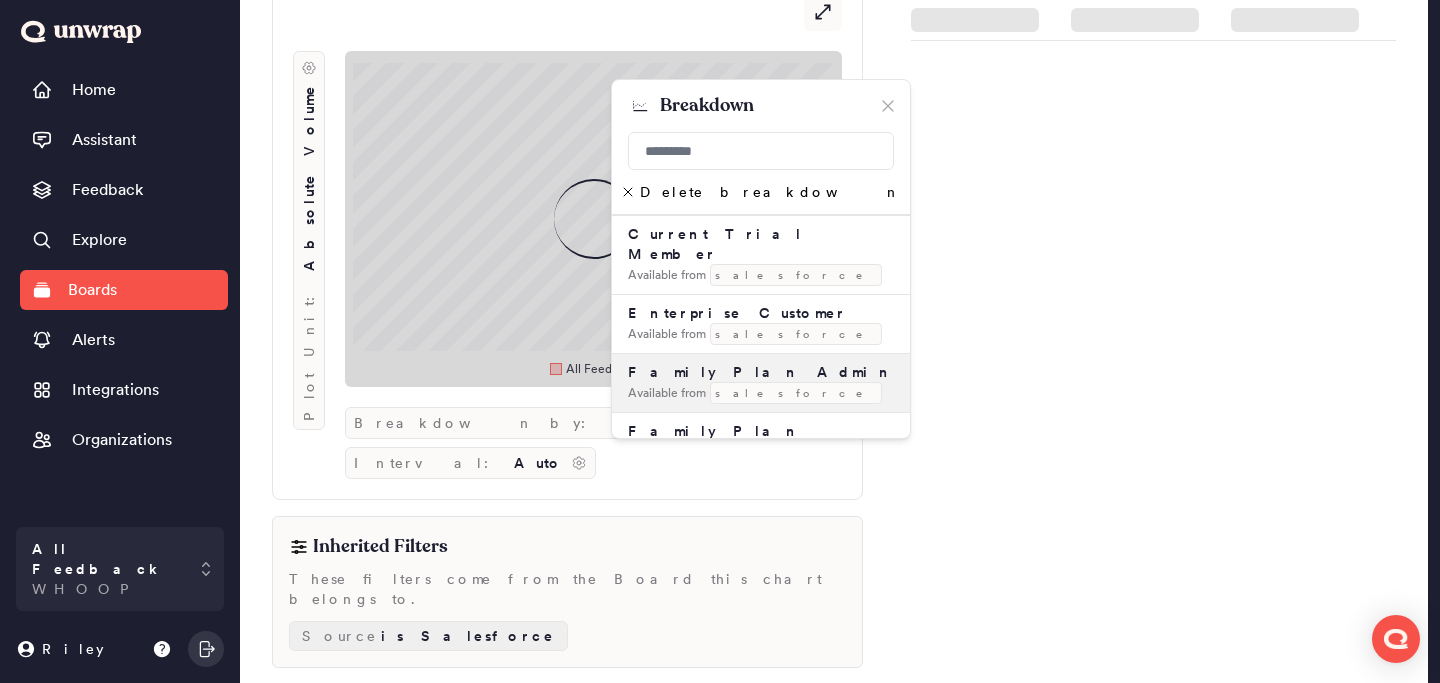 scroll, scrollTop: 706, scrollLeft: 0, axis: vertical 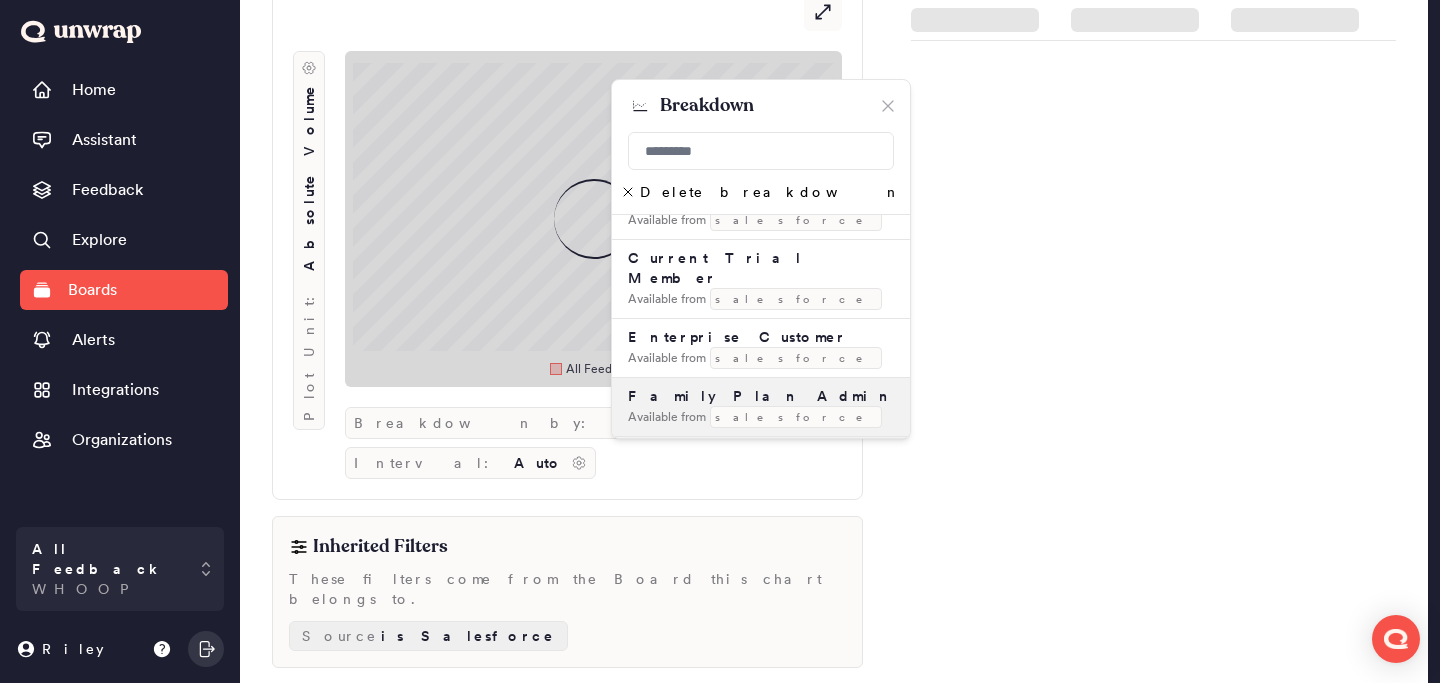 click on "Available from" at bounding box center (667, 496) 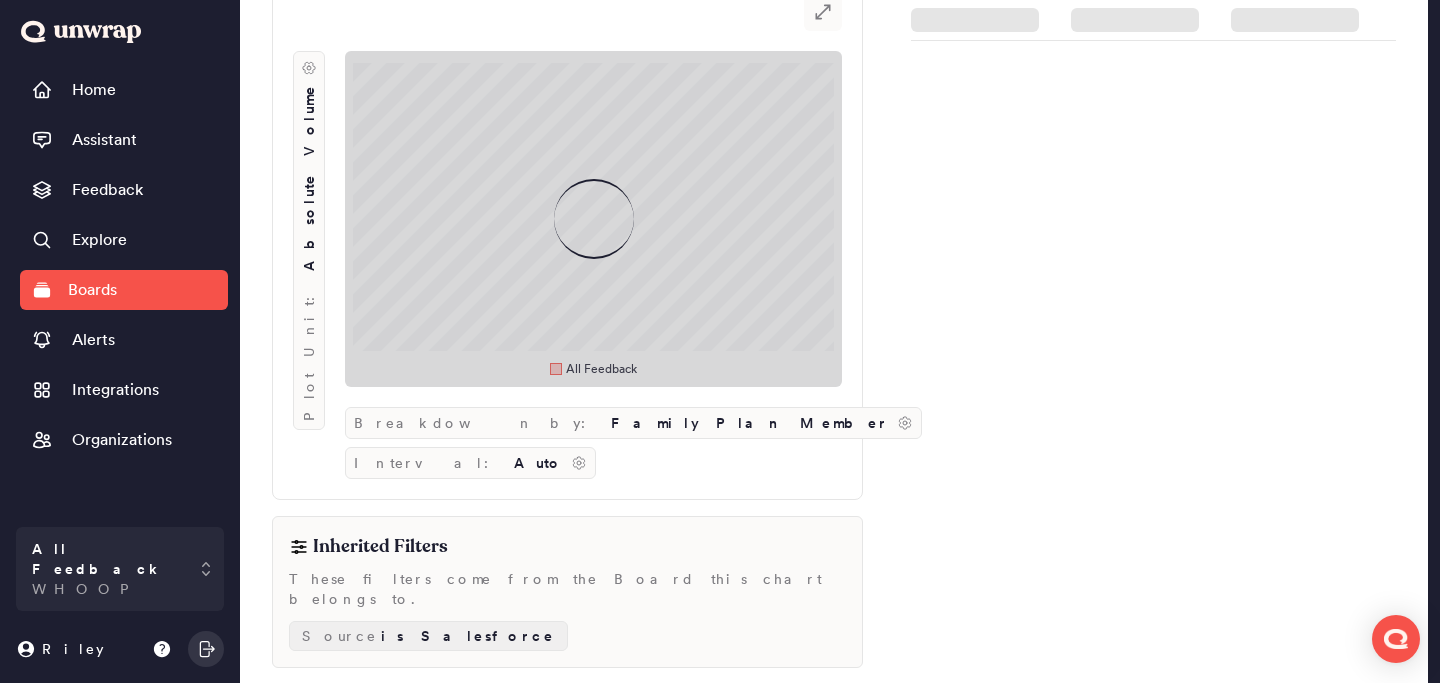 scroll, scrollTop: 251, scrollLeft: 0, axis: vertical 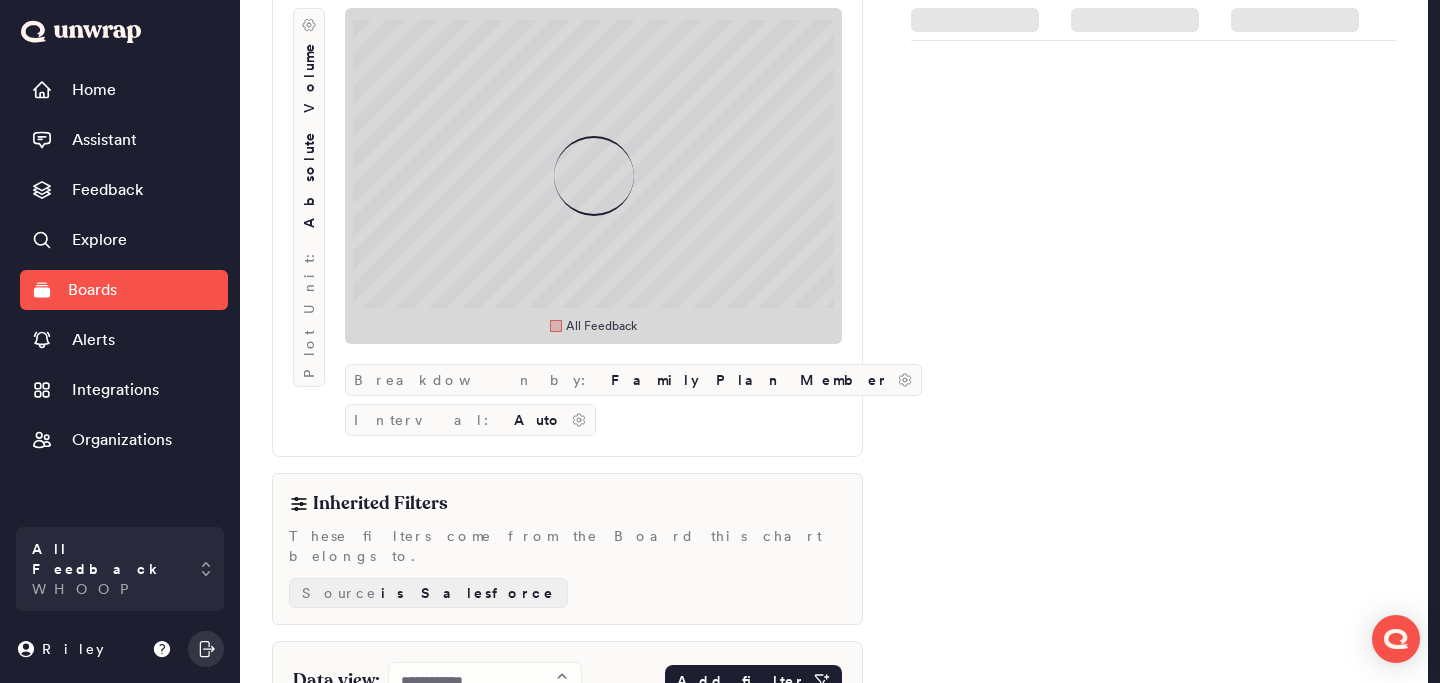 click on "Add filter" at bounding box center [741, 681] 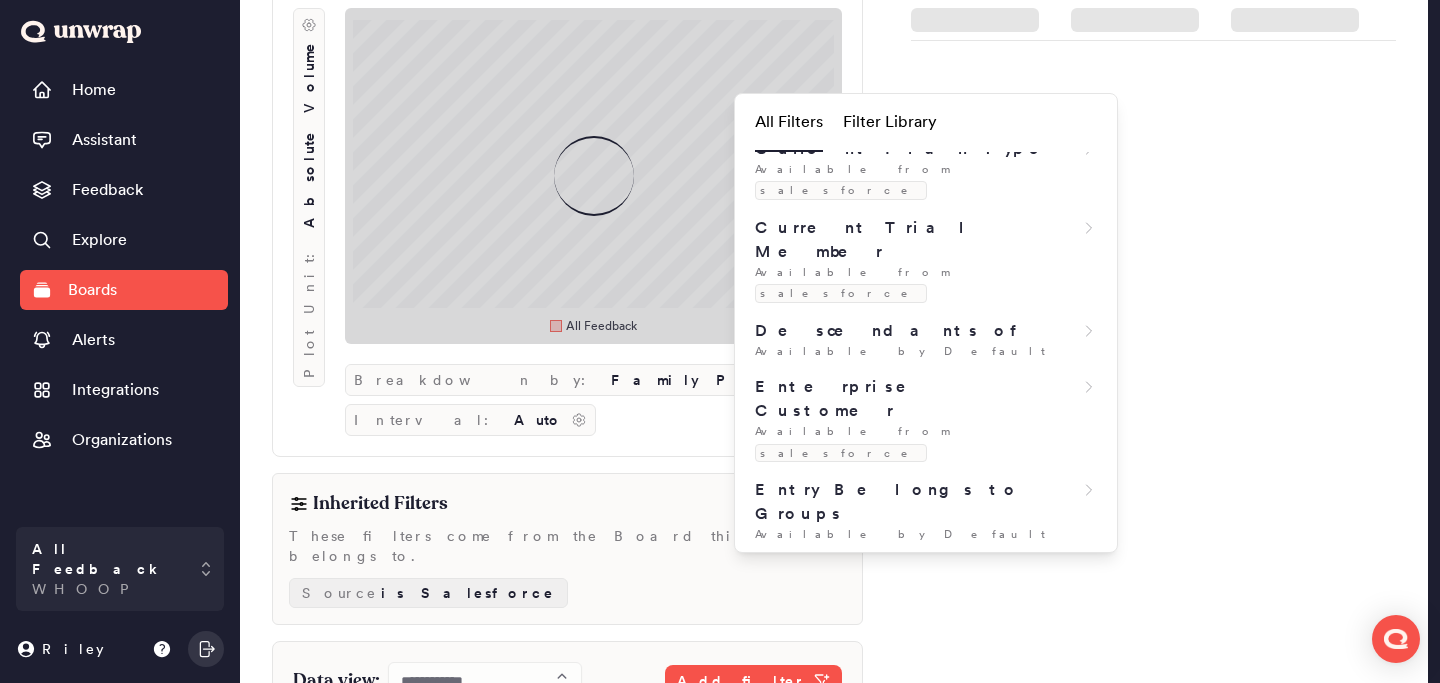 scroll, scrollTop: 609, scrollLeft: 0, axis: vertical 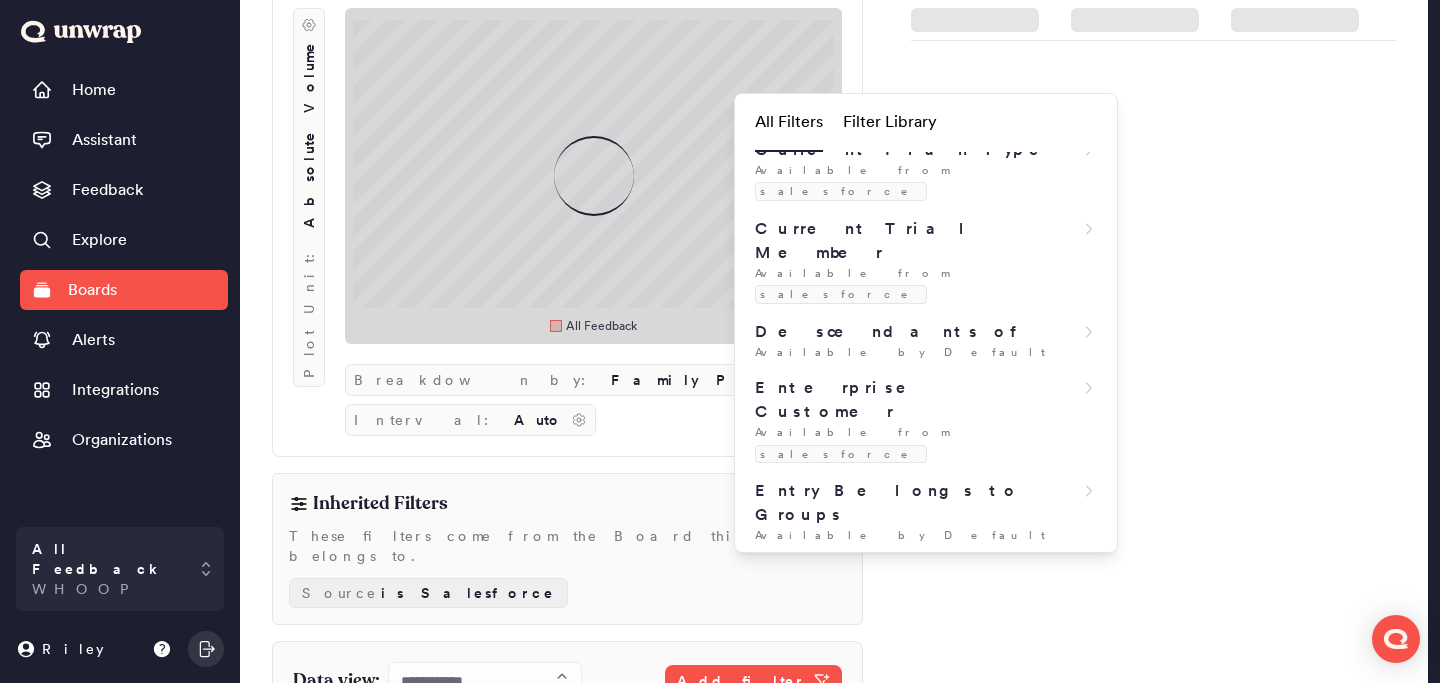 click on "salesforce" at bounding box center (841, 613) 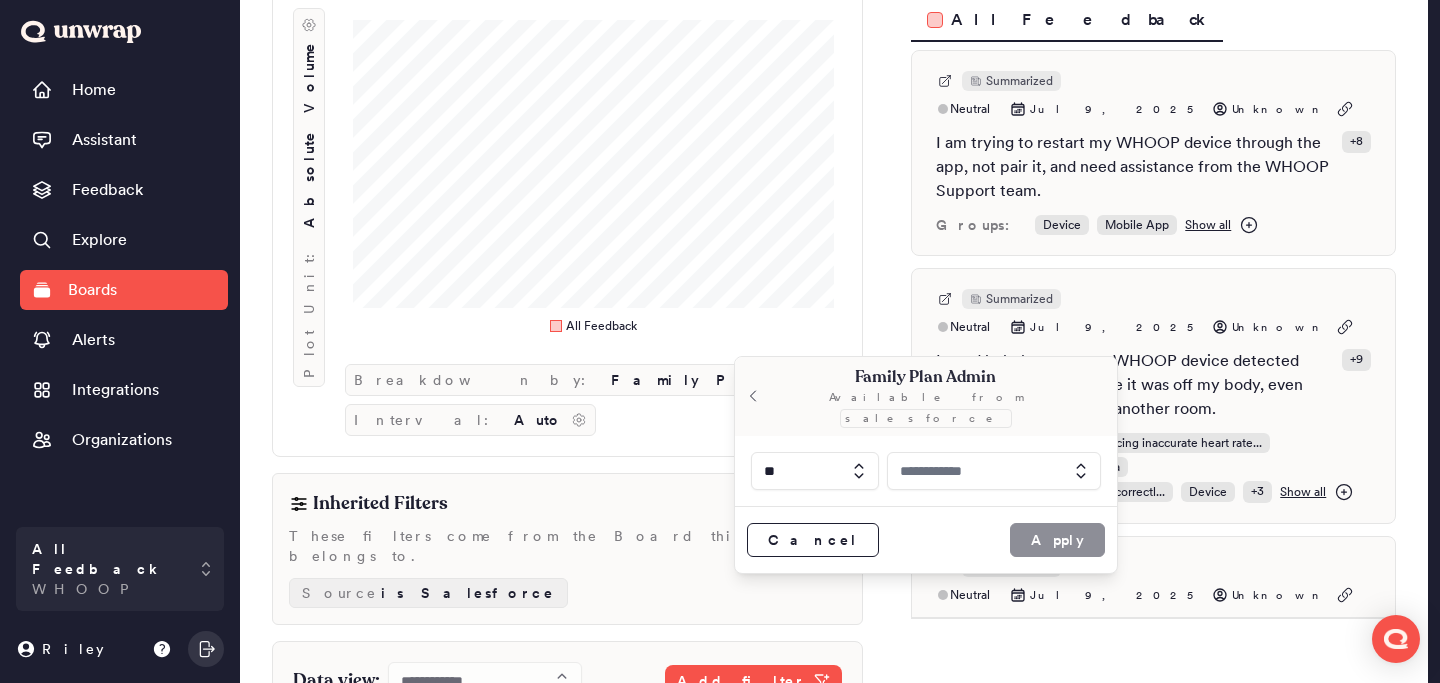 click at bounding box center (815, 471) 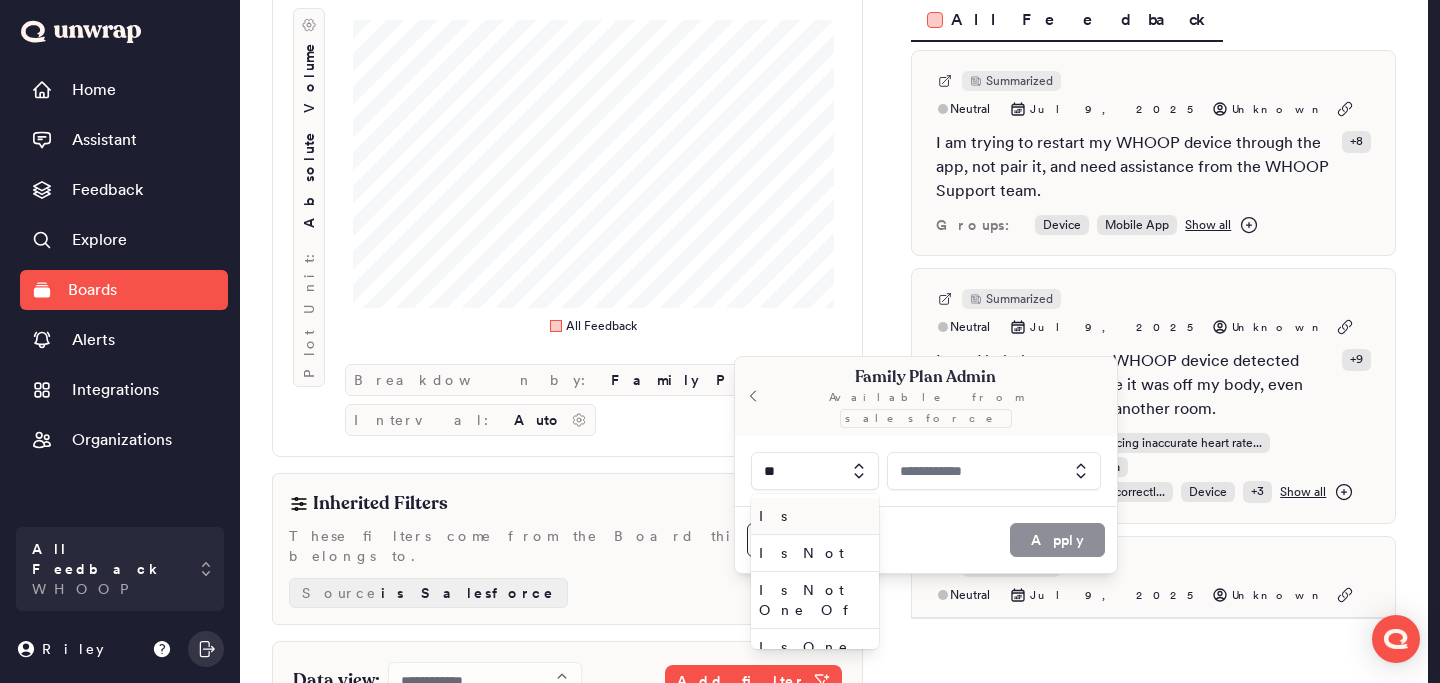 click on "Is" at bounding box center (811, 516) 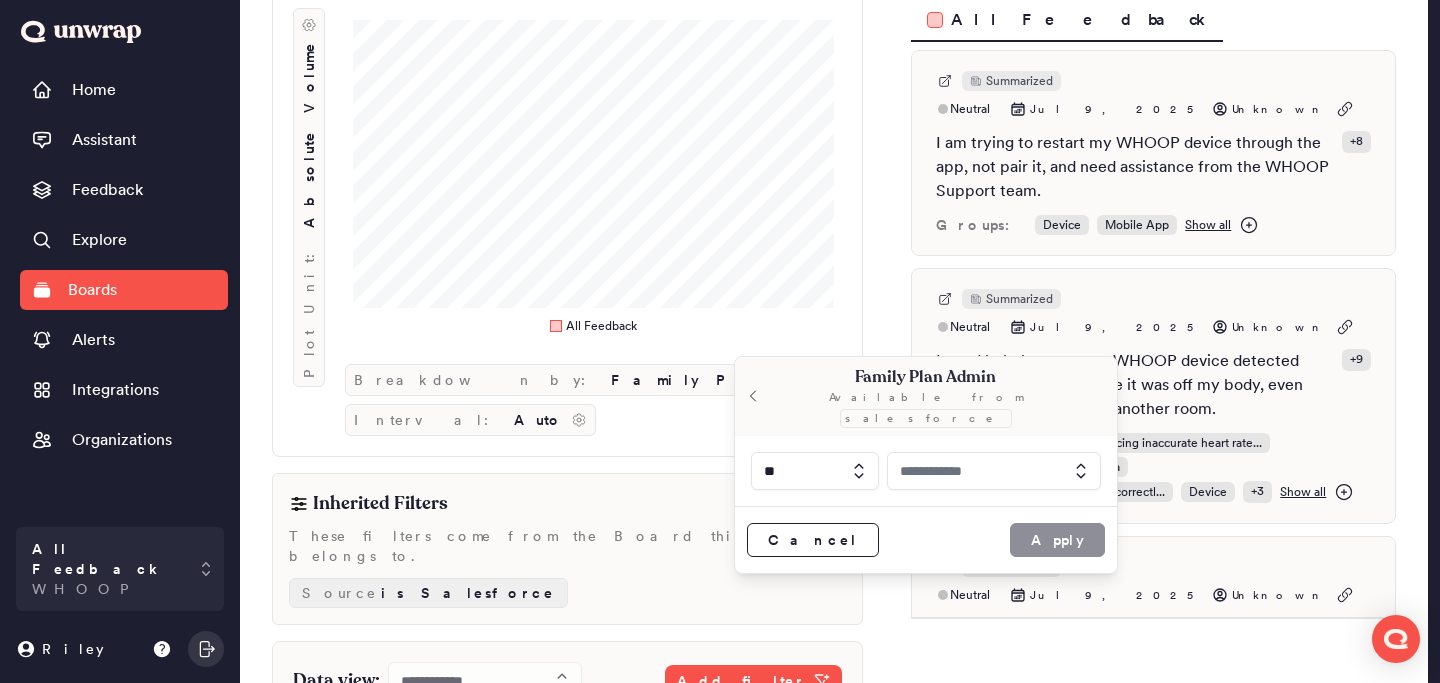 click at bounding box center [994, 471] 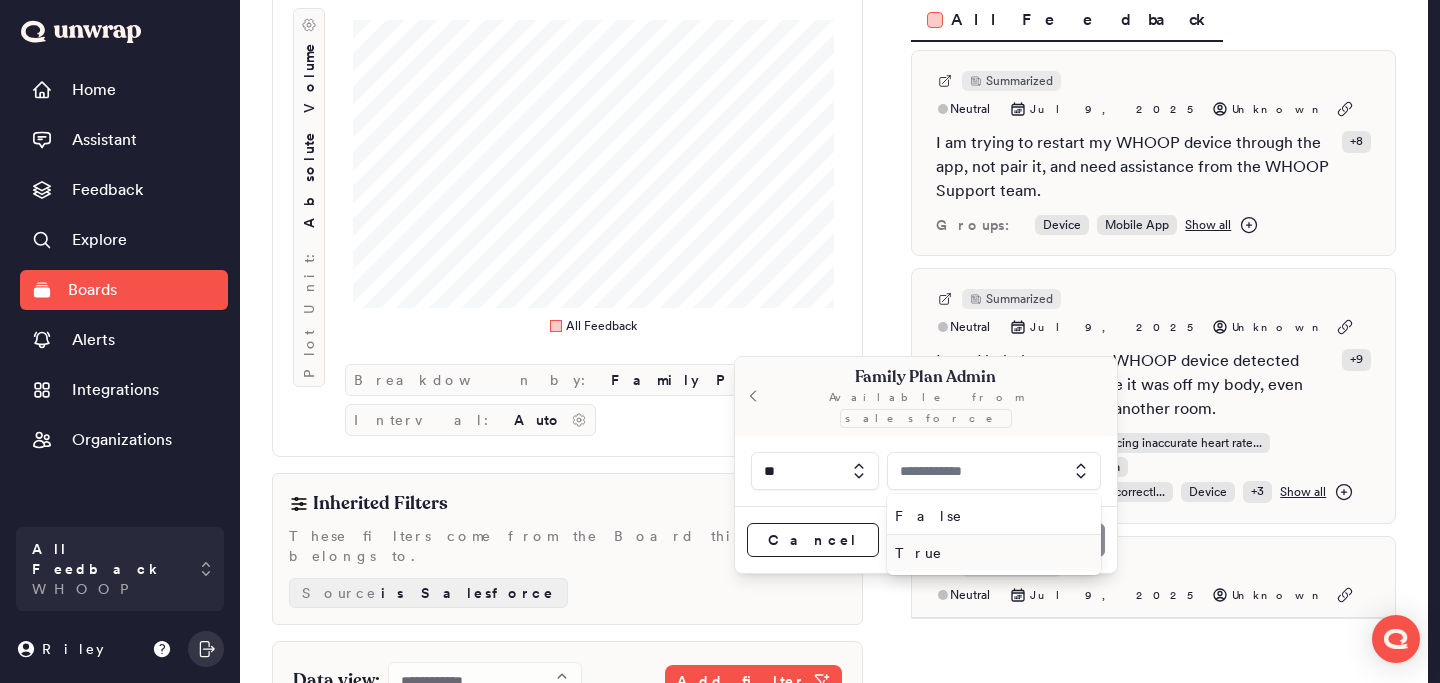 click on "True" at bounding box center (990, 553) 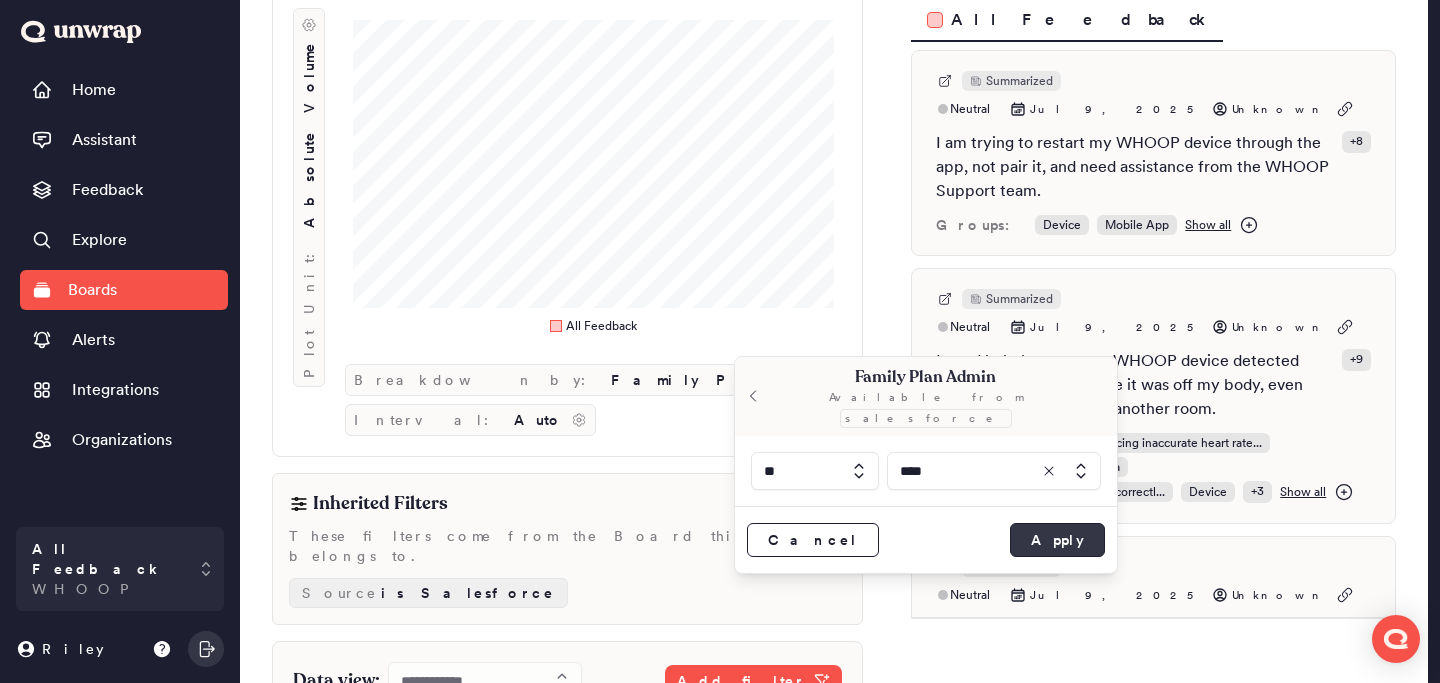 click on "Apply" at bounding box center [1057, 540] 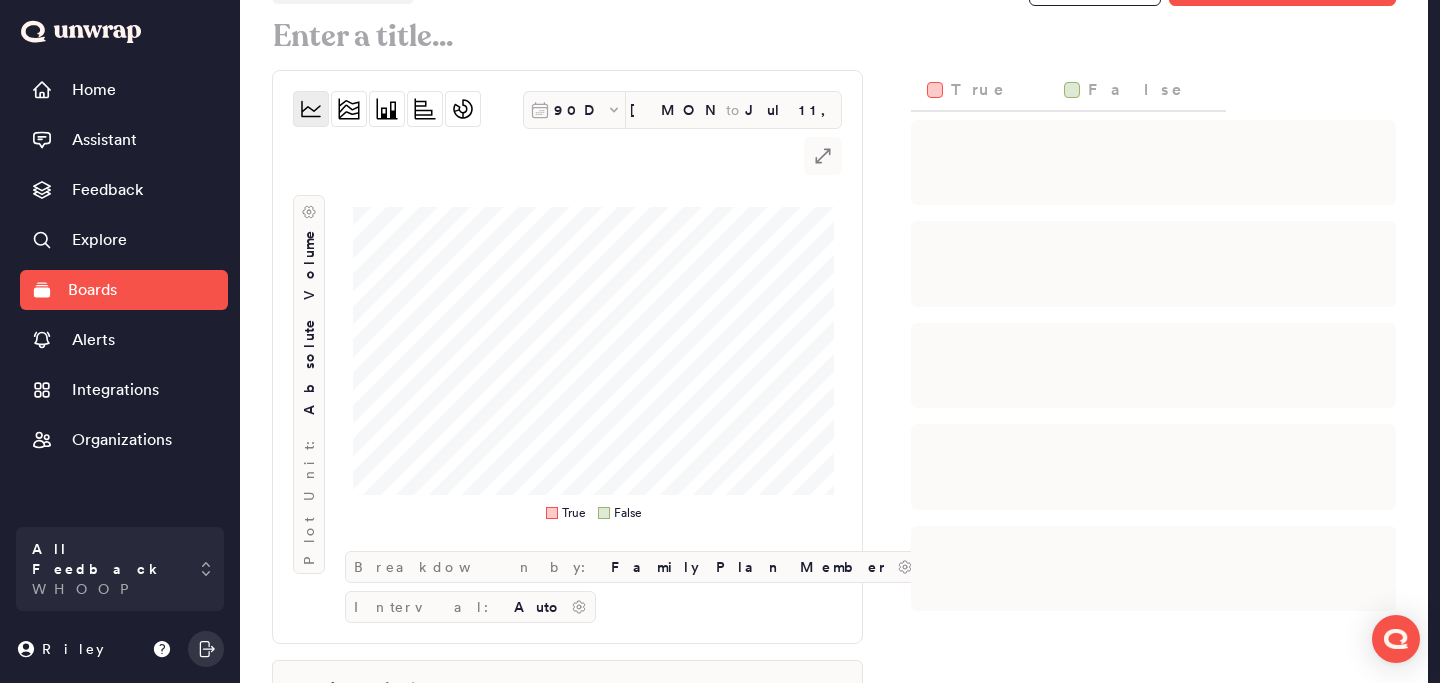 scroll, scrollTop: 0, scrollLeft: 0, axis: both 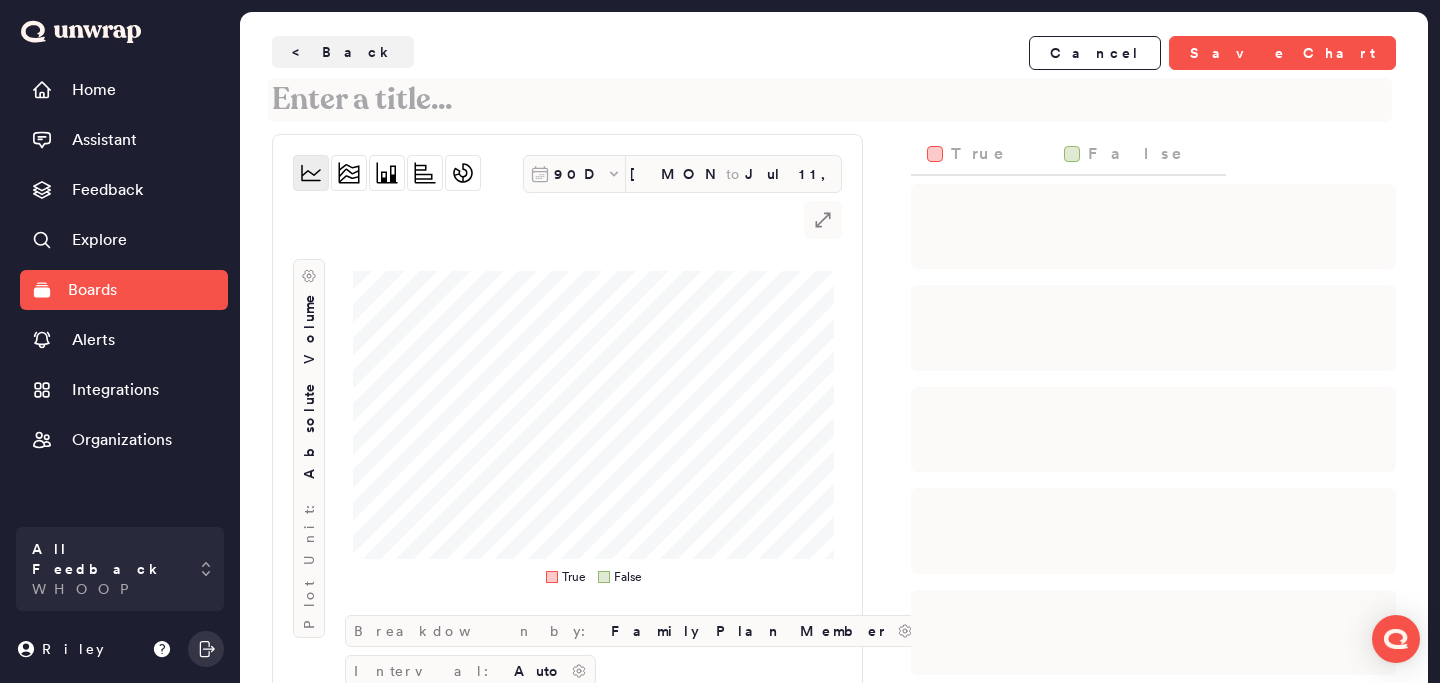 click at bounding box center (830, 100) 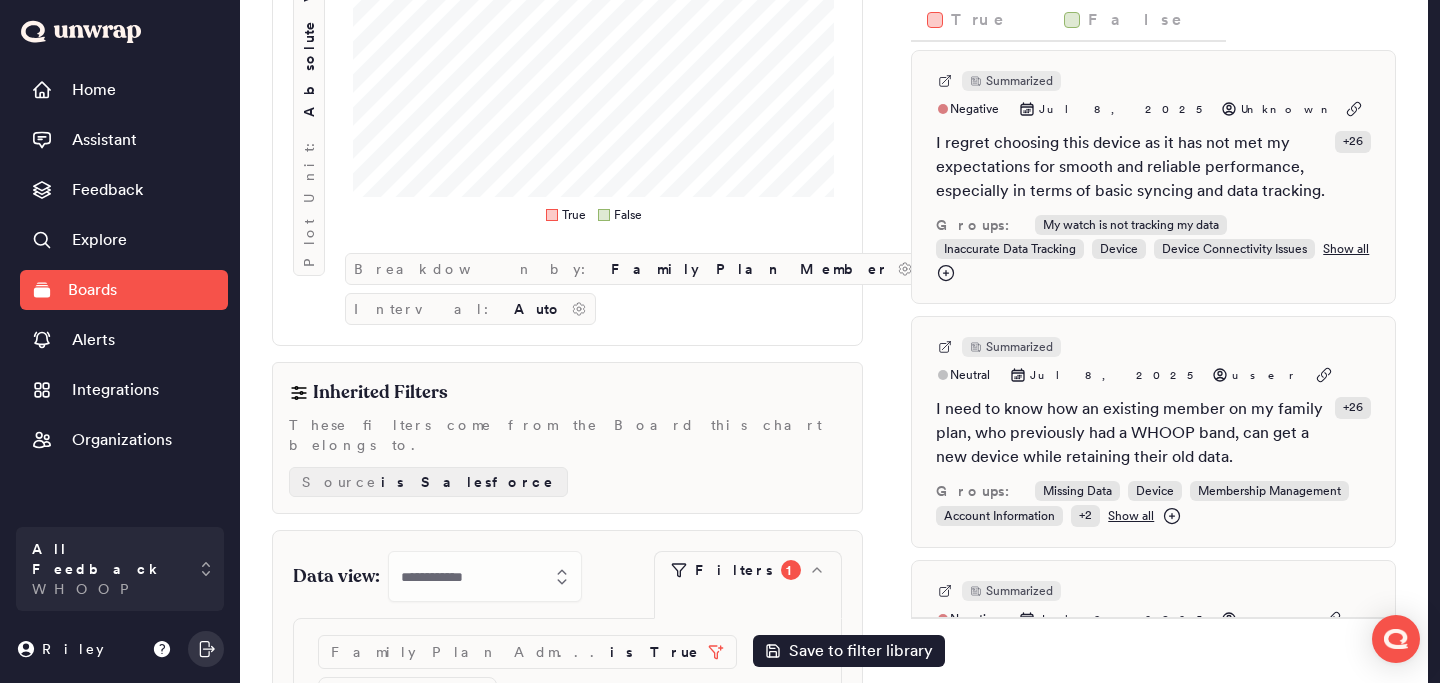 scroll, scrollTop: 358, scrollLeft: 0, axis: vertical 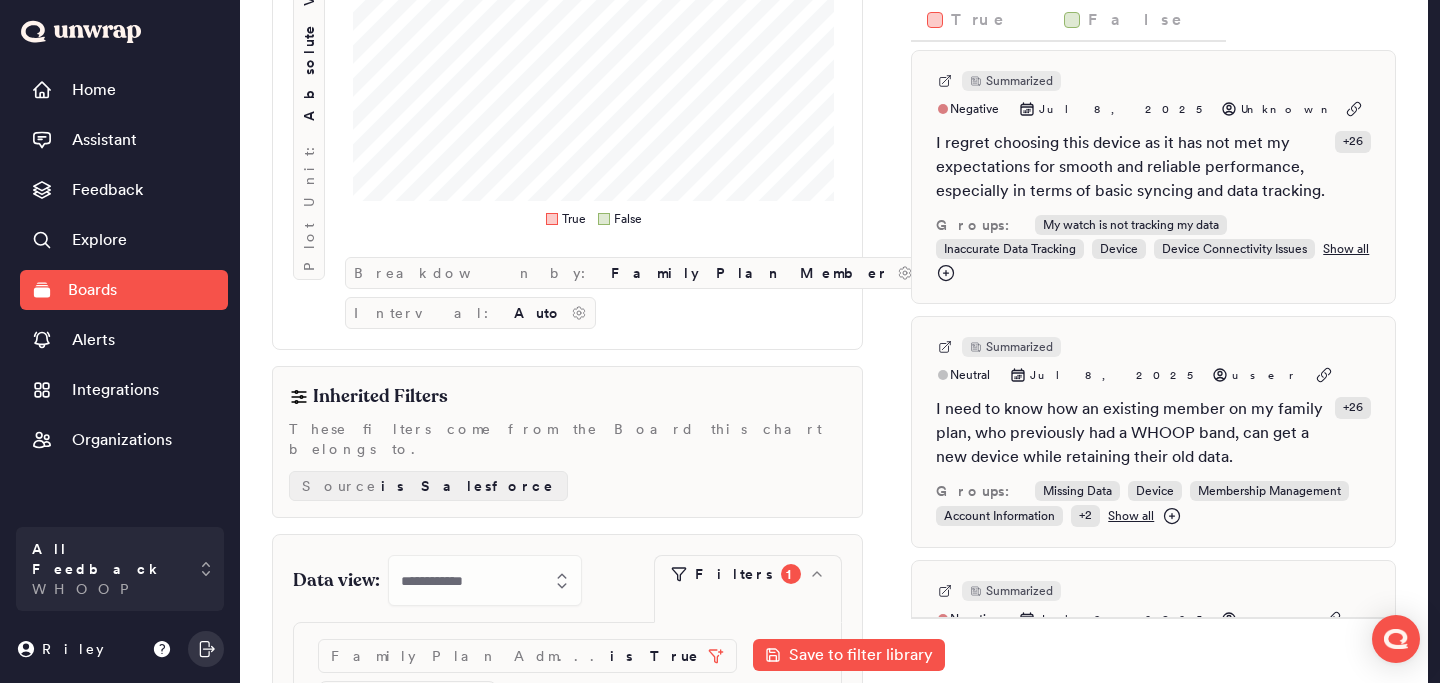 click on "Add filter" at bounding box center (395, 698) 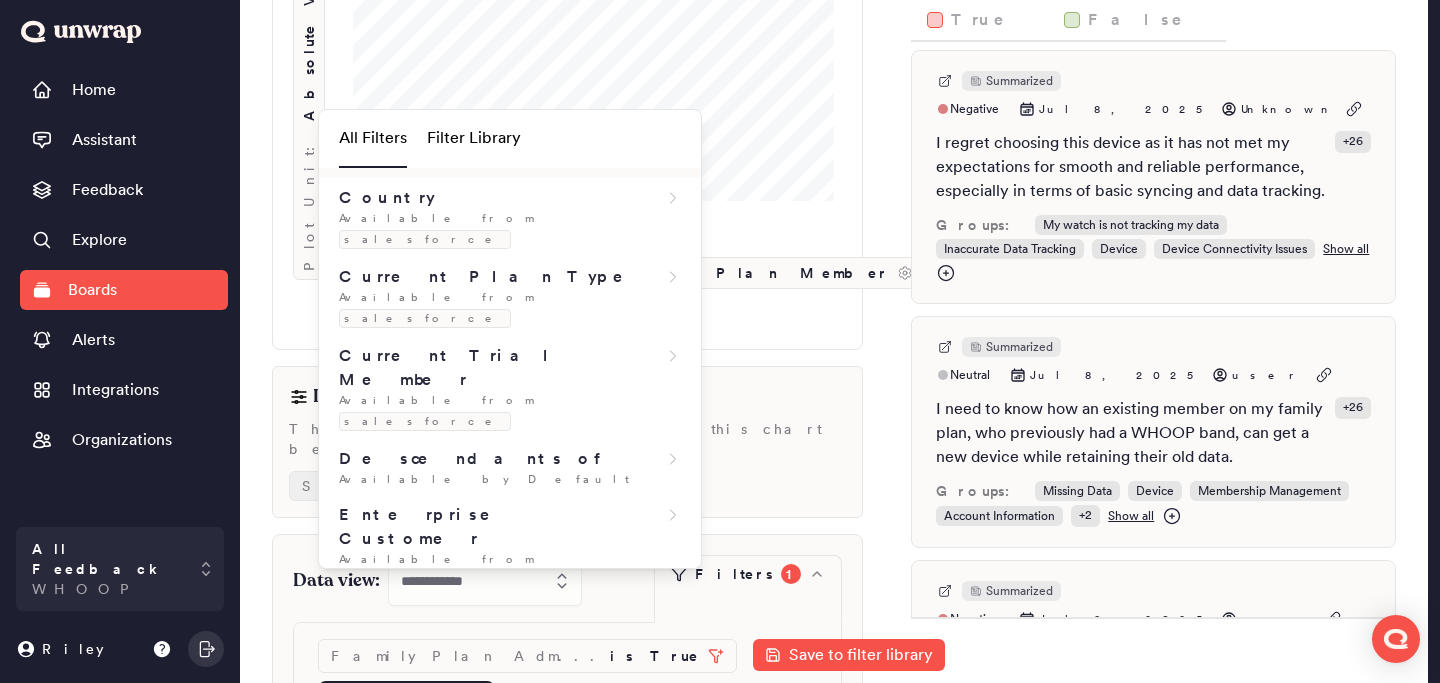 scroll, scrollTop: 499, scrollLeft: 0, axis: vertical 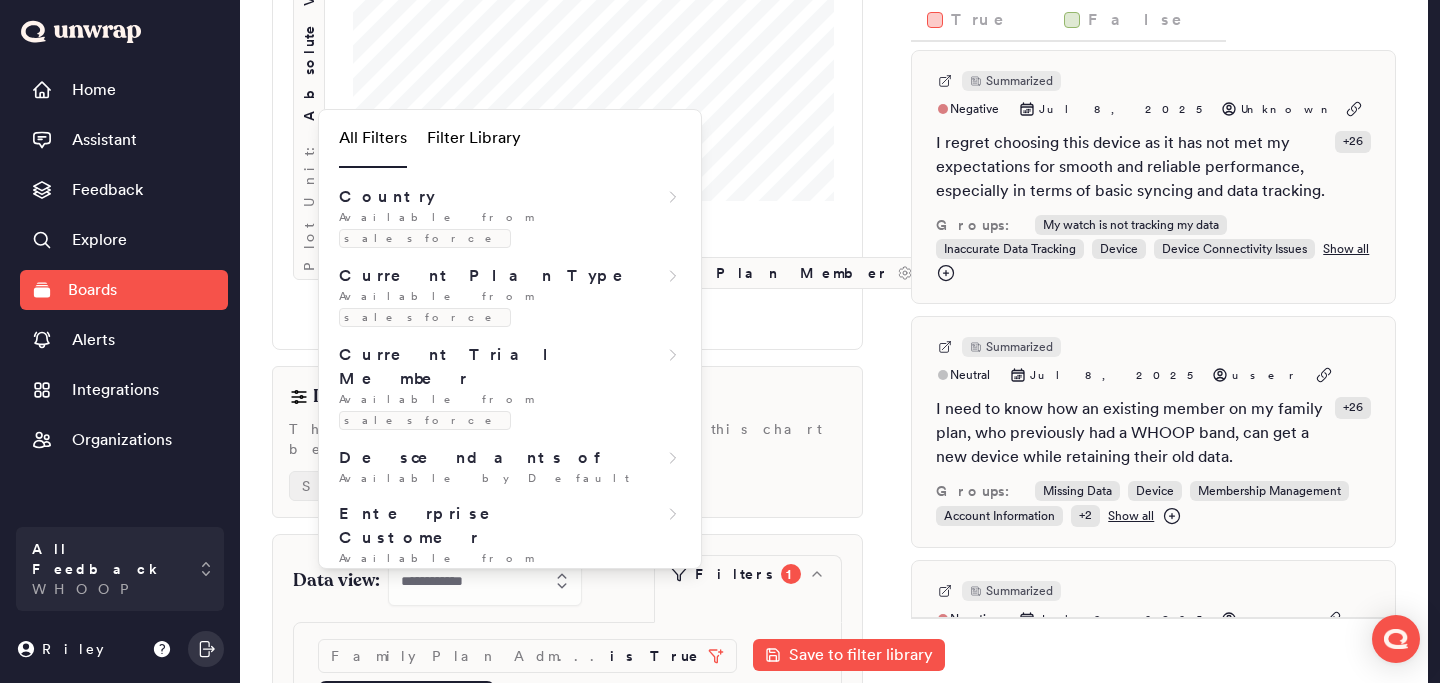 click on "Family Plan Member" at bounding box center [510, 789] 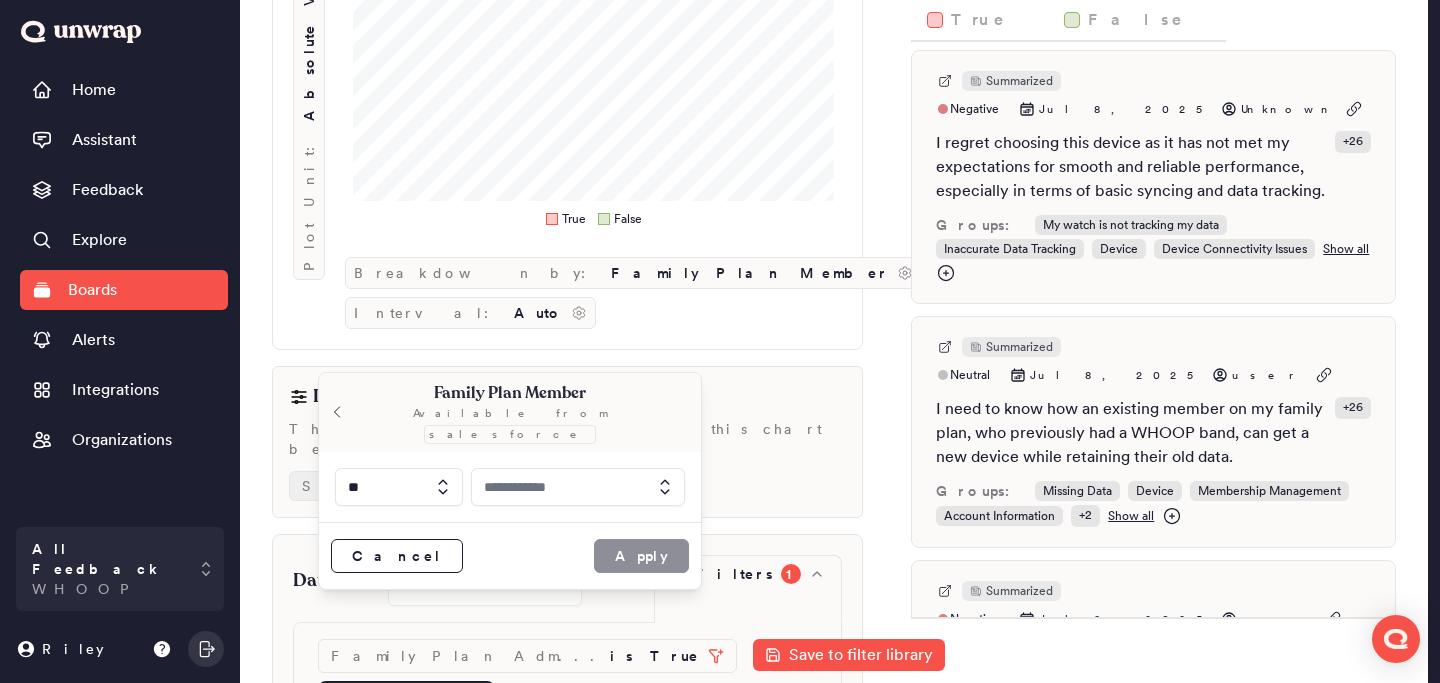 click at bounding box center [578, 487] 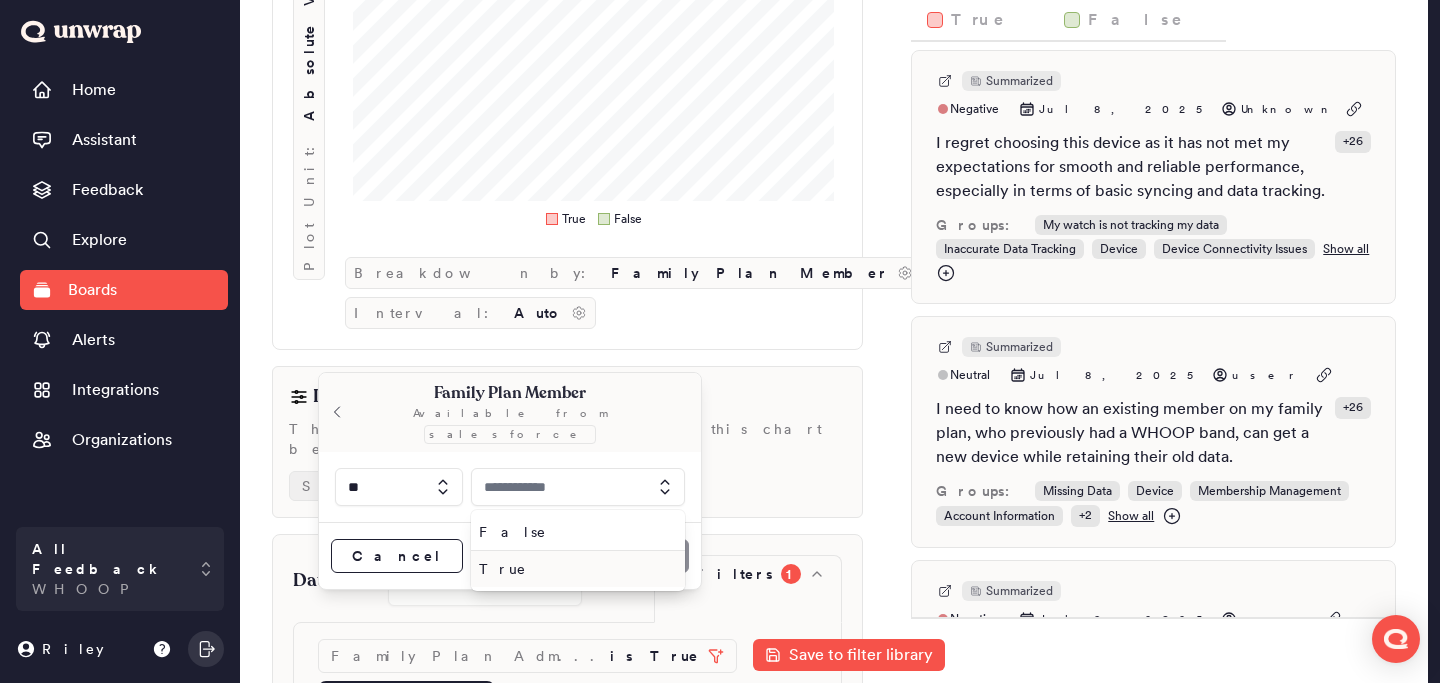 click on "True" at bounding box center [574, 569] 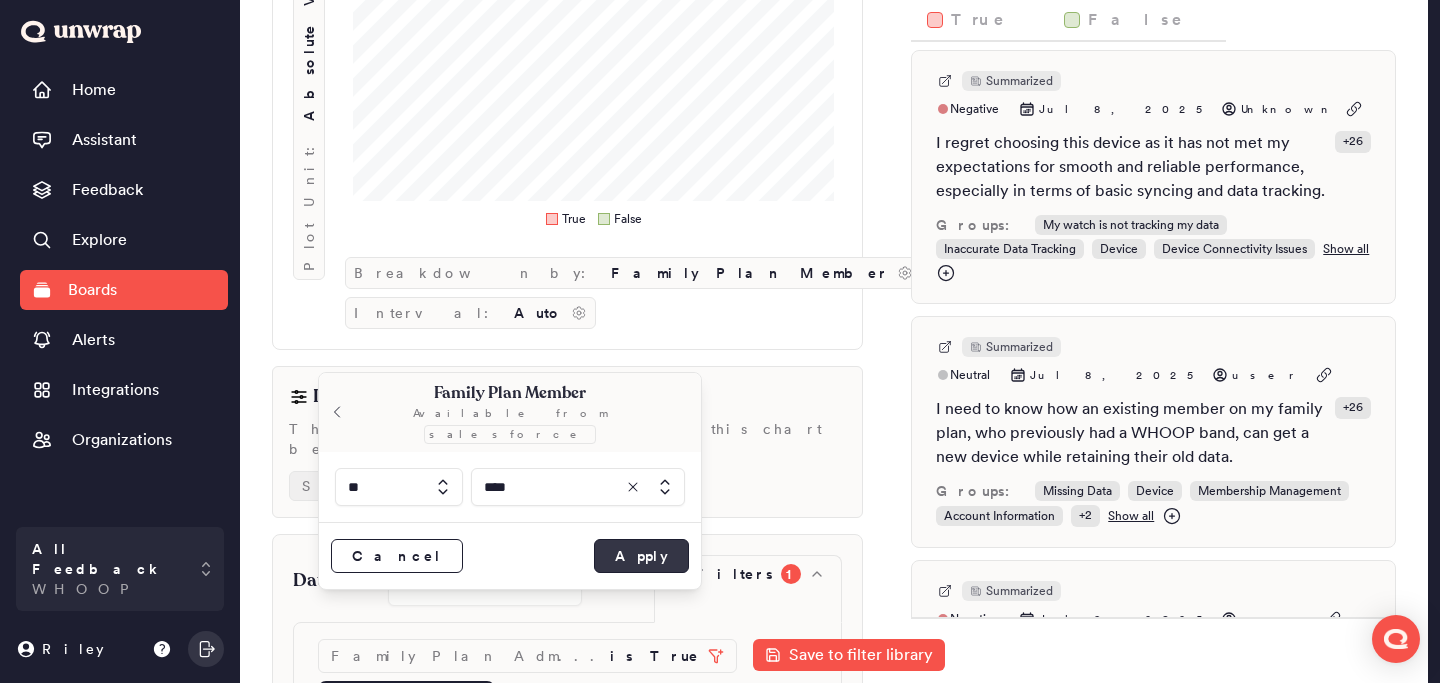 click on "Apply" at bounding box center (641, 556) 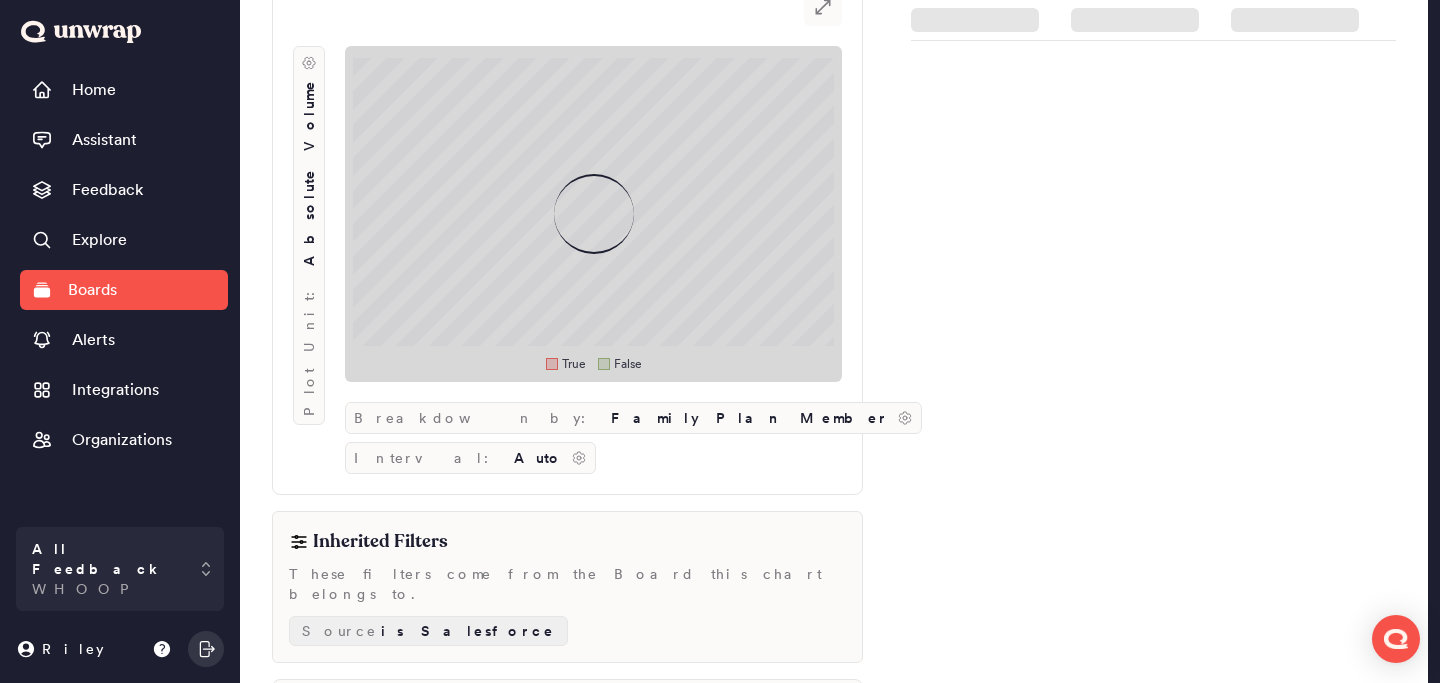 scroll, scrollTop: 0, scrollLeft: 0, axis: both 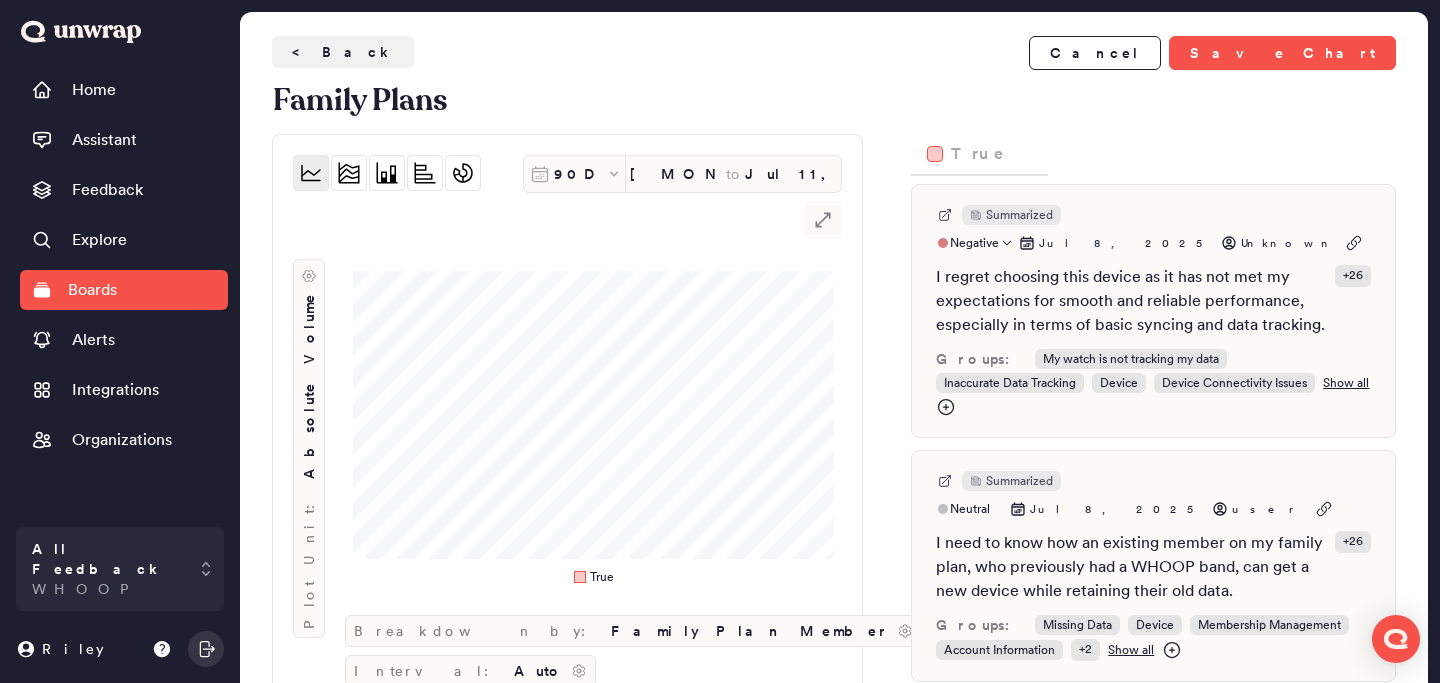 click on "I regret choosing this device as it has not met my expectations for smooth and reliable performance, especially in terms of basic syncing and data tracking." at bounding box center (1131, 301) 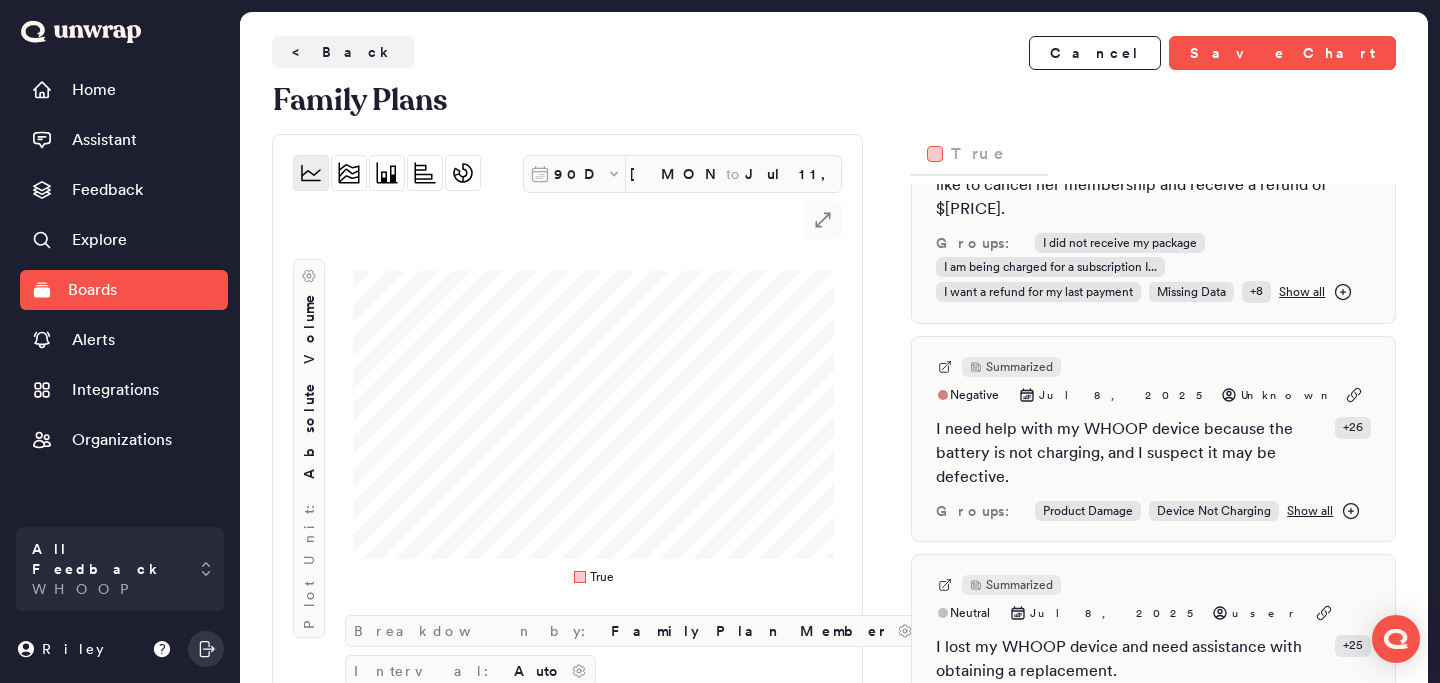 scroll, scrollTop: 4031, scrollLeft: 0, axis: vertical 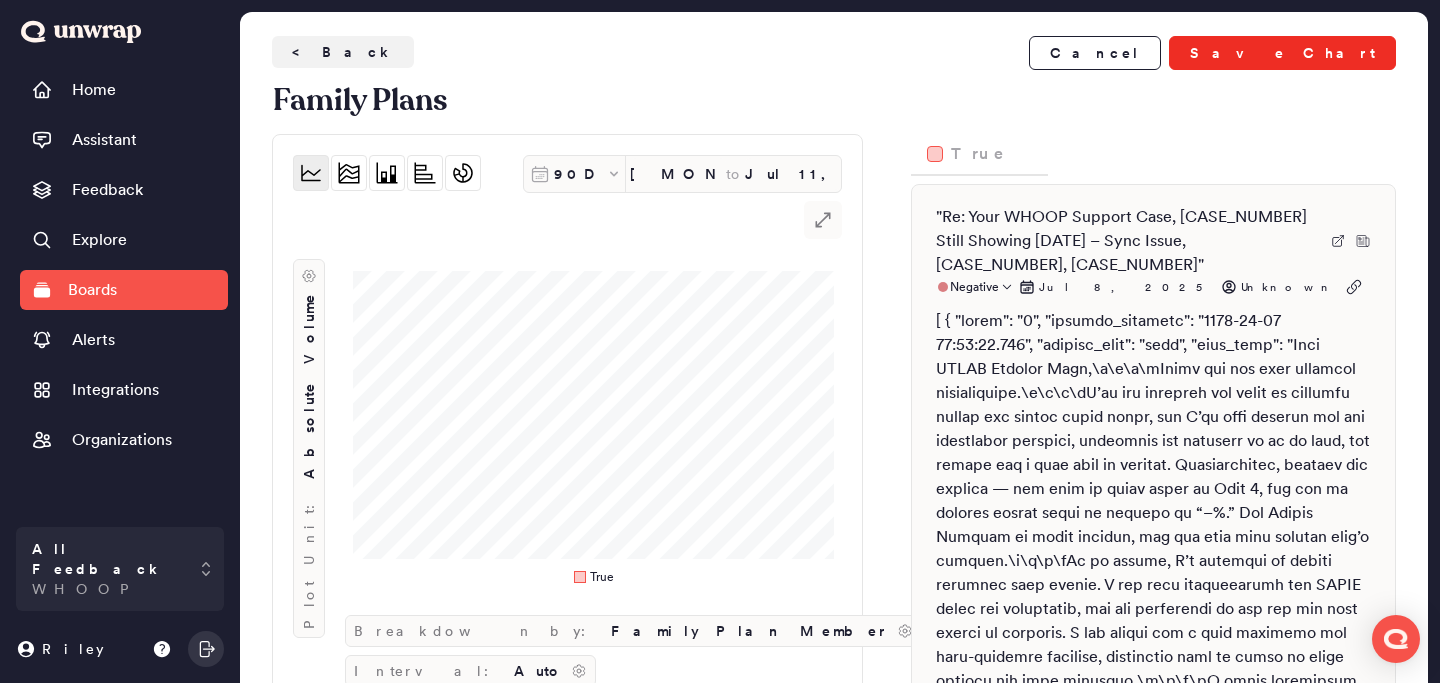 click on "Save Chart" at bounding box center (1282, 53) 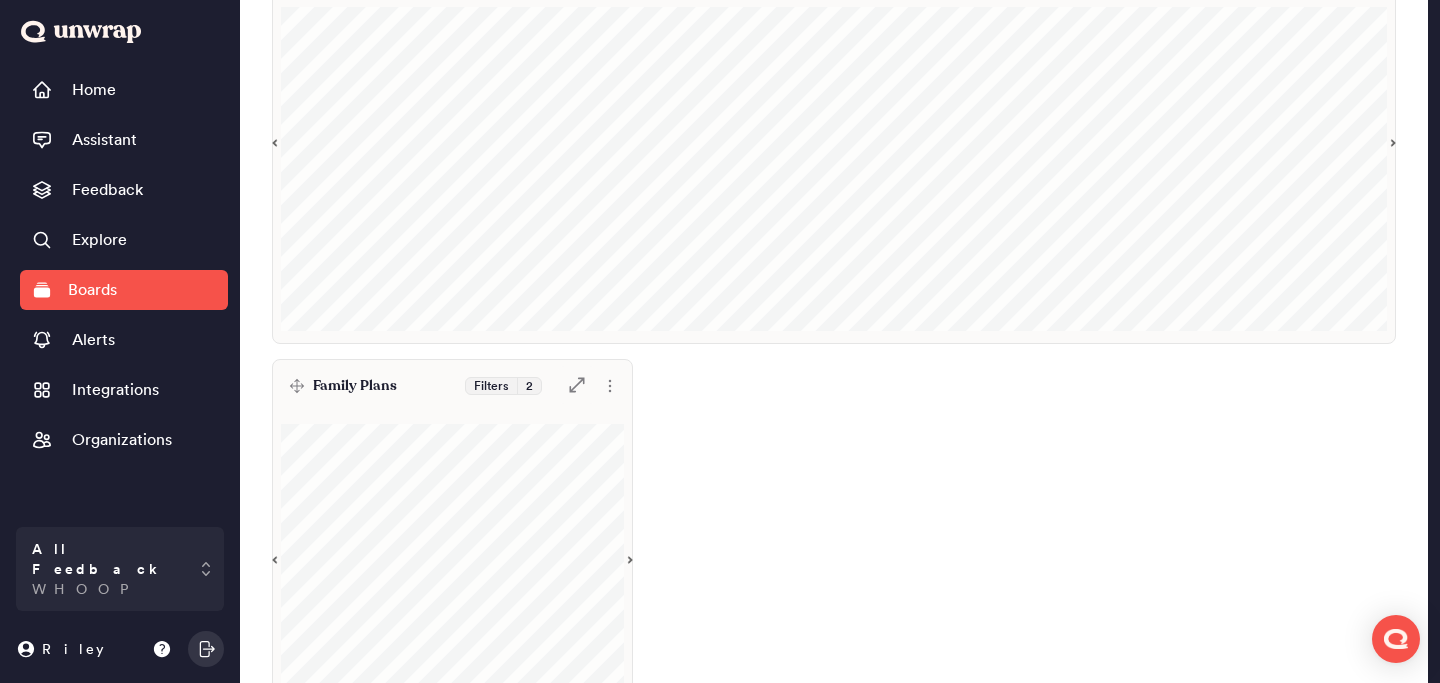 scroll, scrollTop: 1708, scrollLeft: 0, axis: vertical 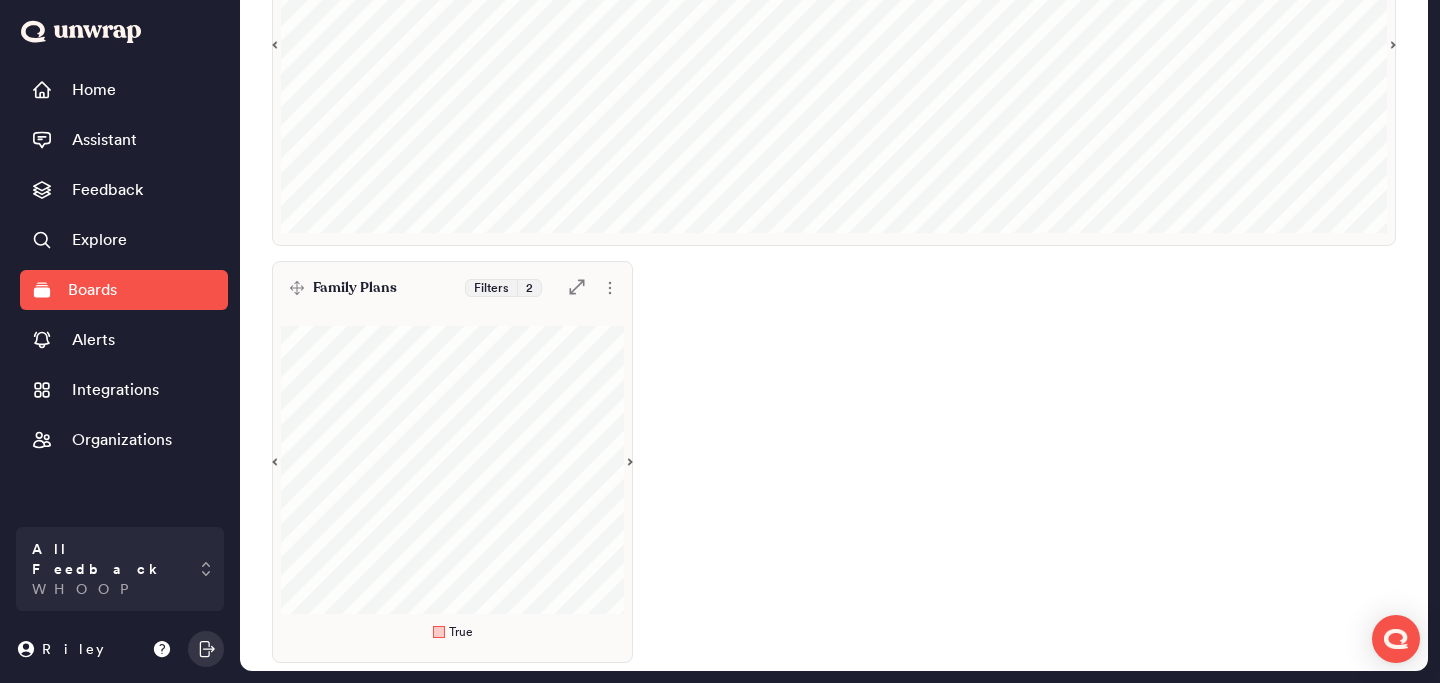click at bounding box center [623, 462] 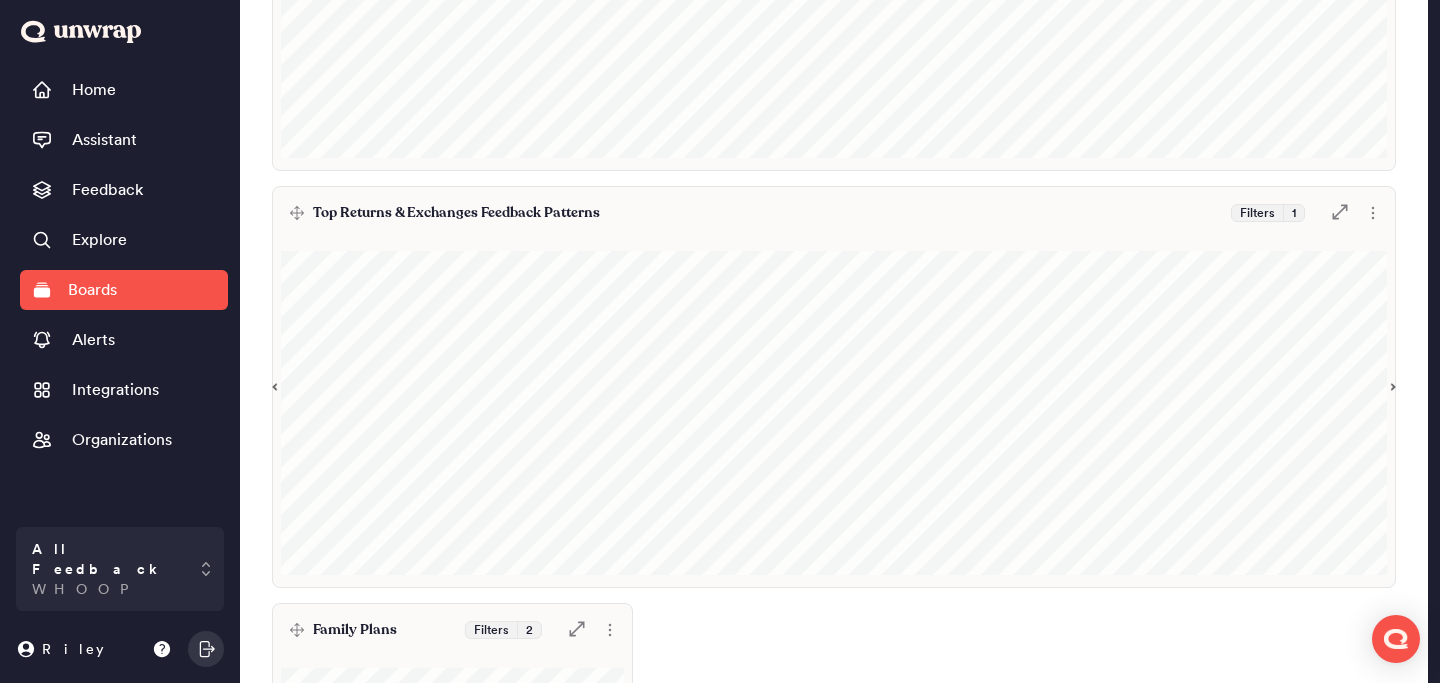 scroll, scrollTop: 1708, scrollLeft: 0, axis: vertical 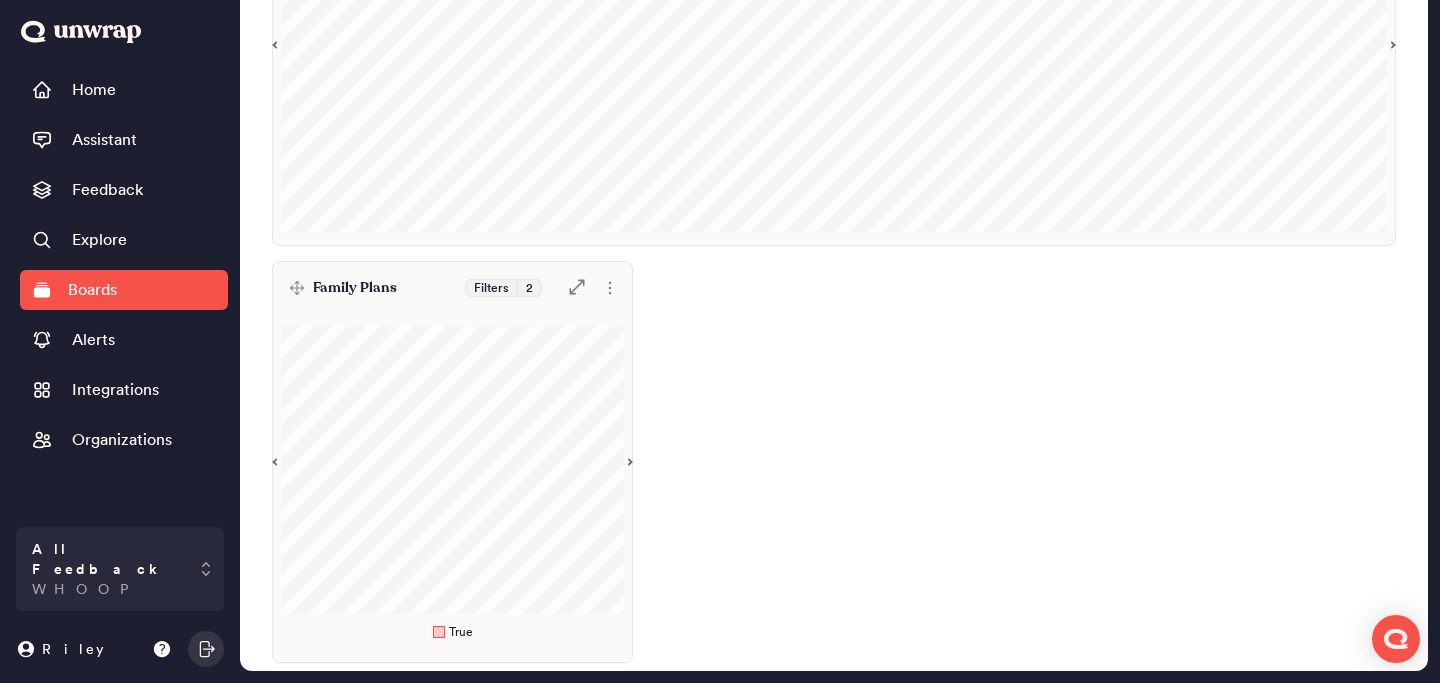 click on "Order and Delivery feedback volume Filters 1
.st0 {
fill: #7e7d82;
}
All Feedback Order and Delivery relative share of feedback Filters 1
.st0 {
fill: #7e7d82;
}
Relative Share Top order & delivery feedback patterns Filters 1
.st0 {
fill: #7e7d82;
}
Top Payment and Billing feedback patterns Filters 1
.st0 {
fill: #7e7d82;
}
Top Returns & Exchanges Feedback Patterns Filters 1
.st0 {
fill: #7e7d82;
}
Family Plans Filters 2
.st0 {
fill: #7e7d82;
}
True" at bounding box center (834, -372) 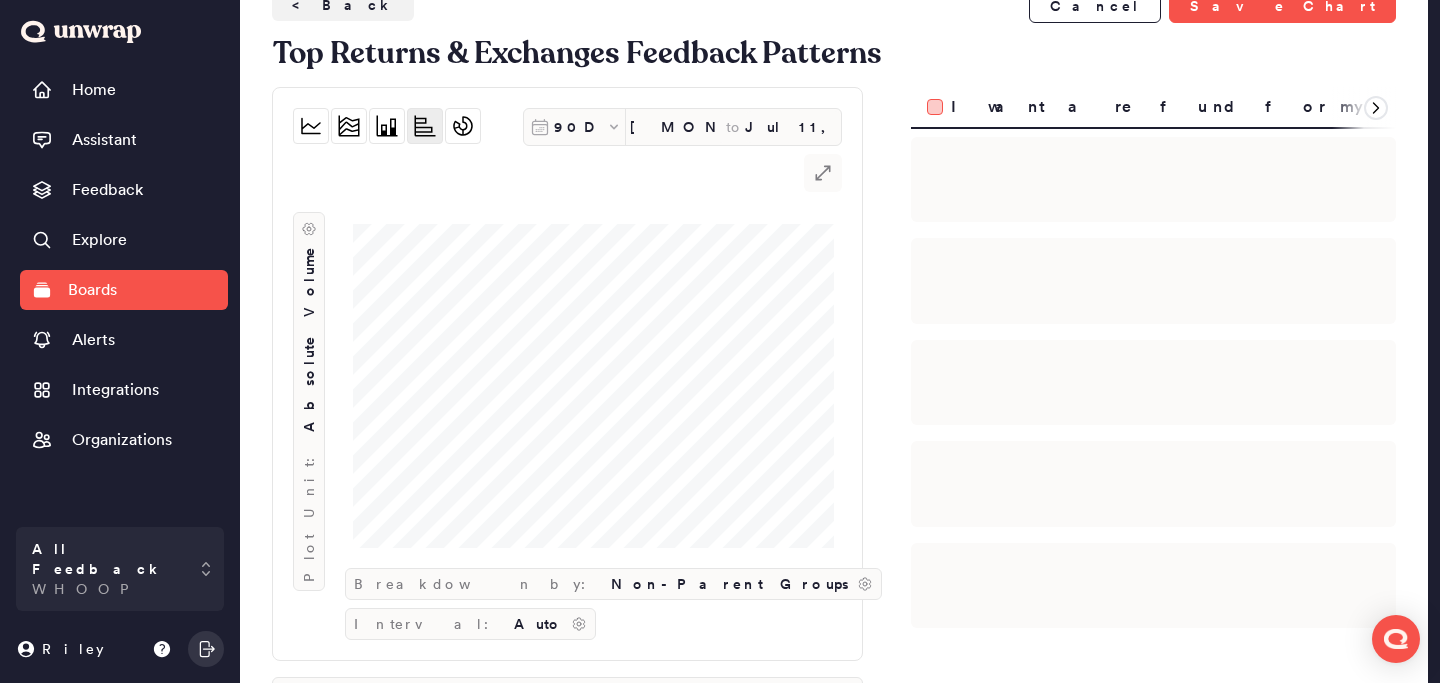 scroll, scrollTop: 0, scrollLeft: 0, axis: both 